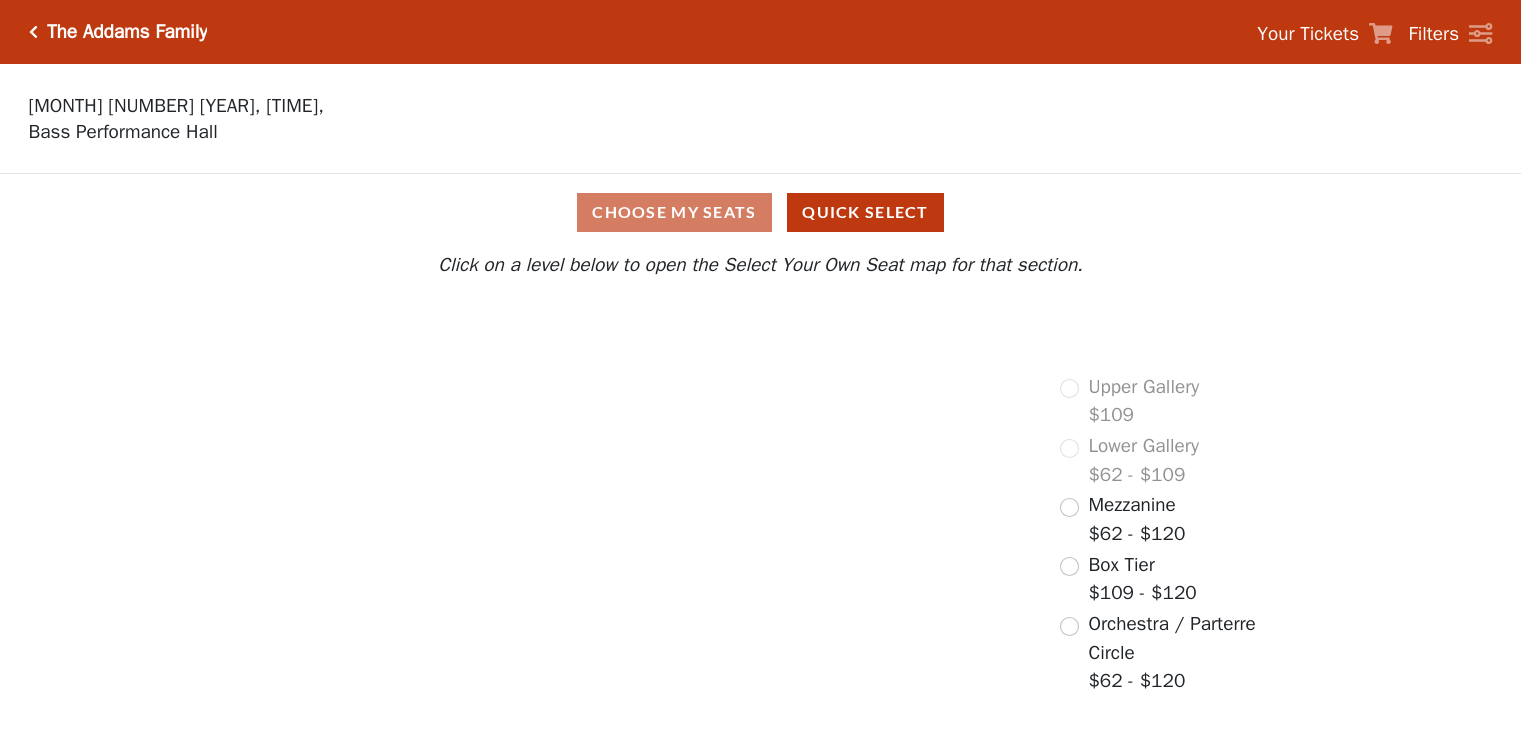 scroll, scrollTop: 0, scrollLeft: 0, axis: both 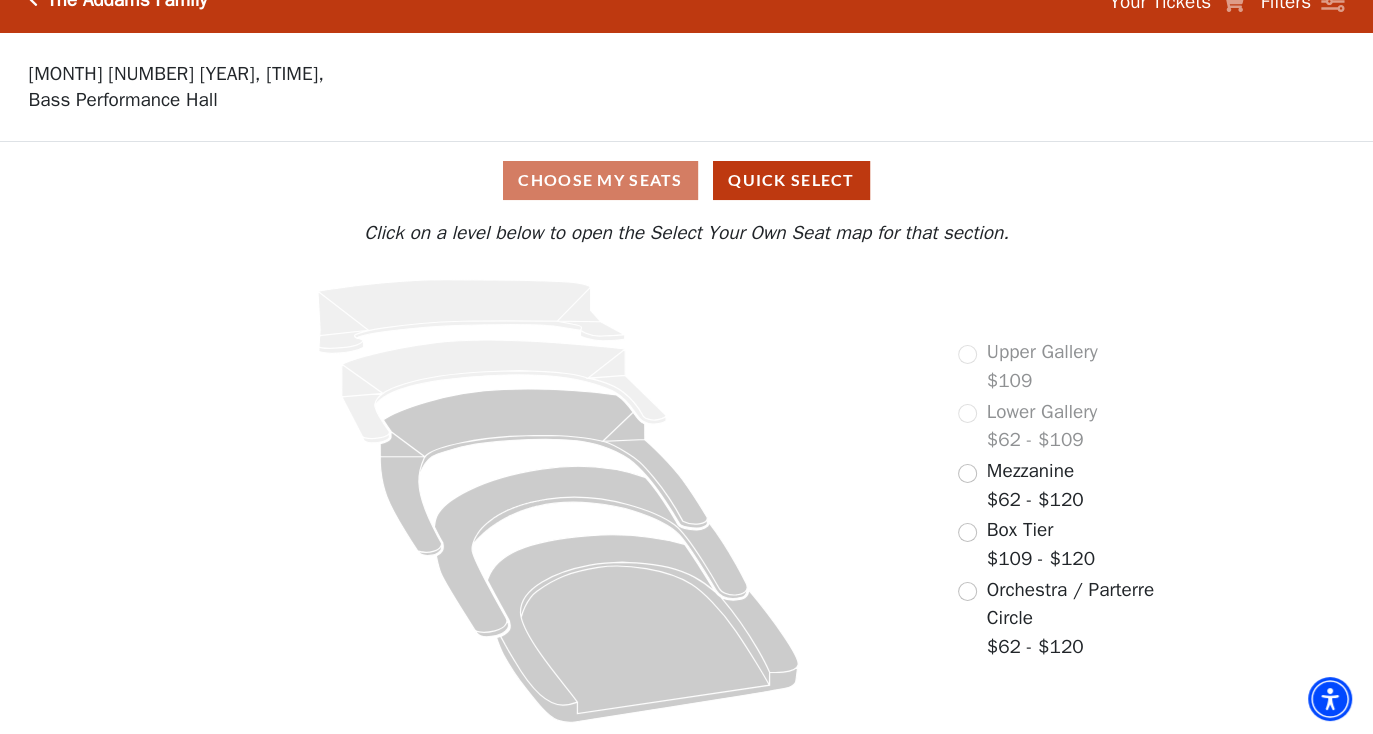 click 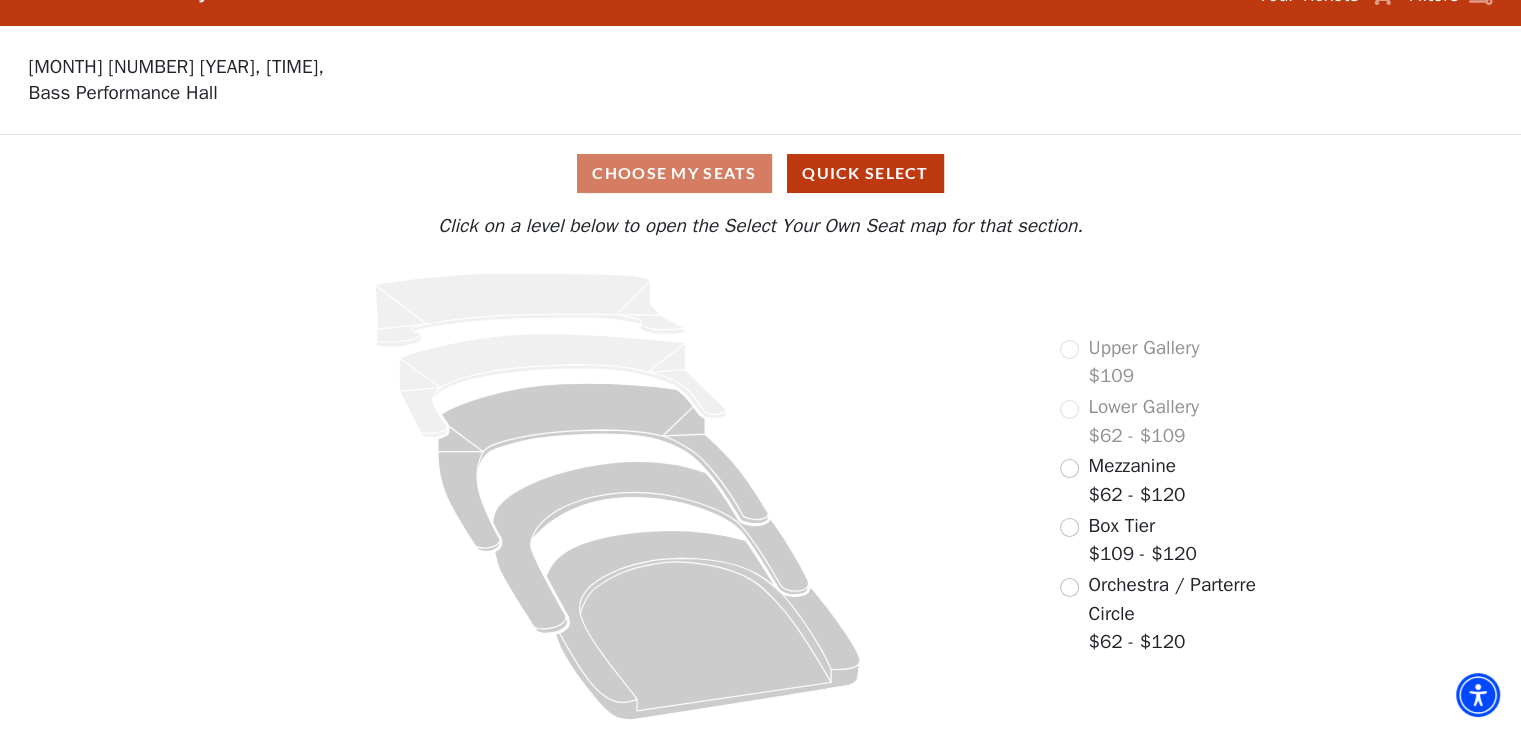 scroll, scrollTop: 41, scrollLeft: 0, axis: vertical 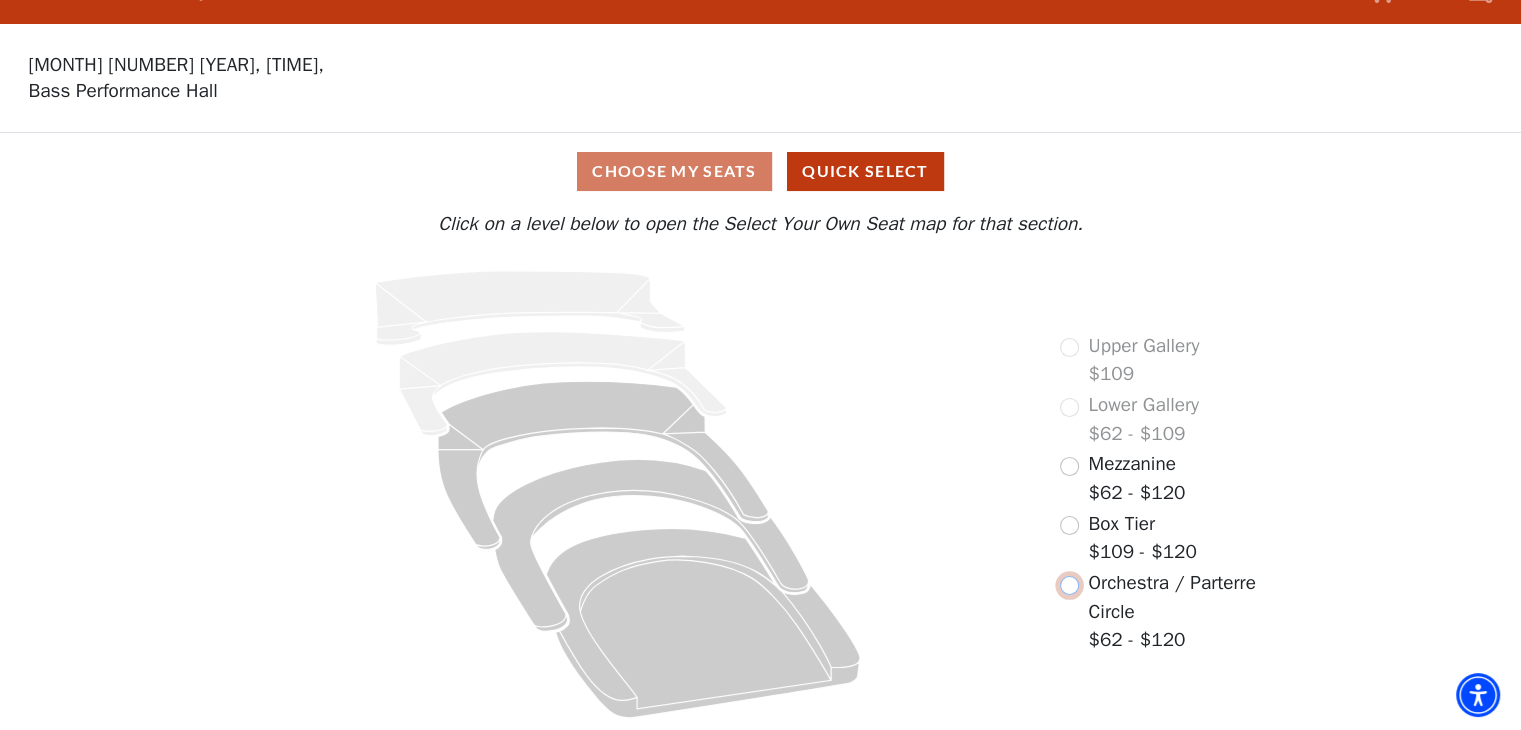 click at bounding box center [1069, 585] 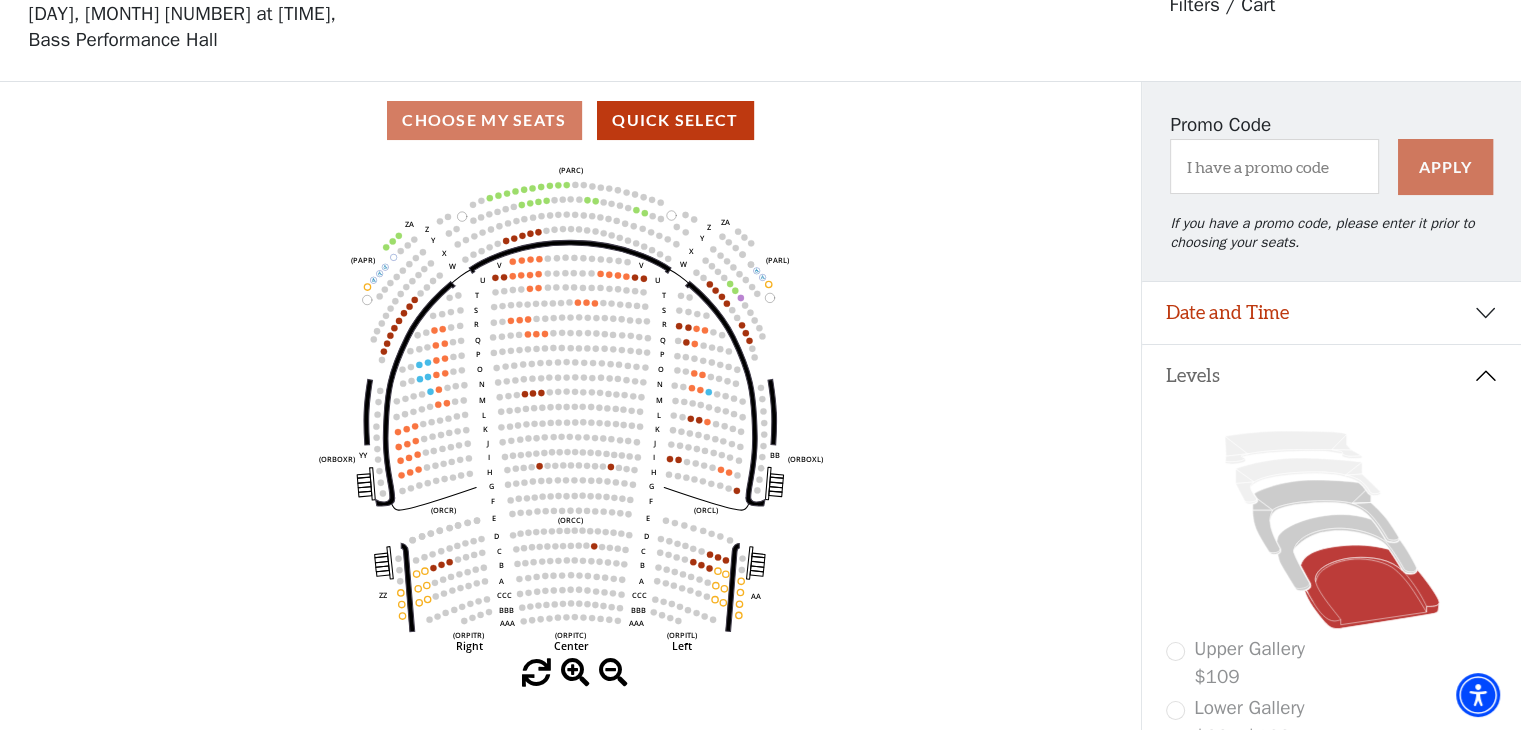 scroll, scrollTop: 92, scrollLeft: 0, axis: vertical 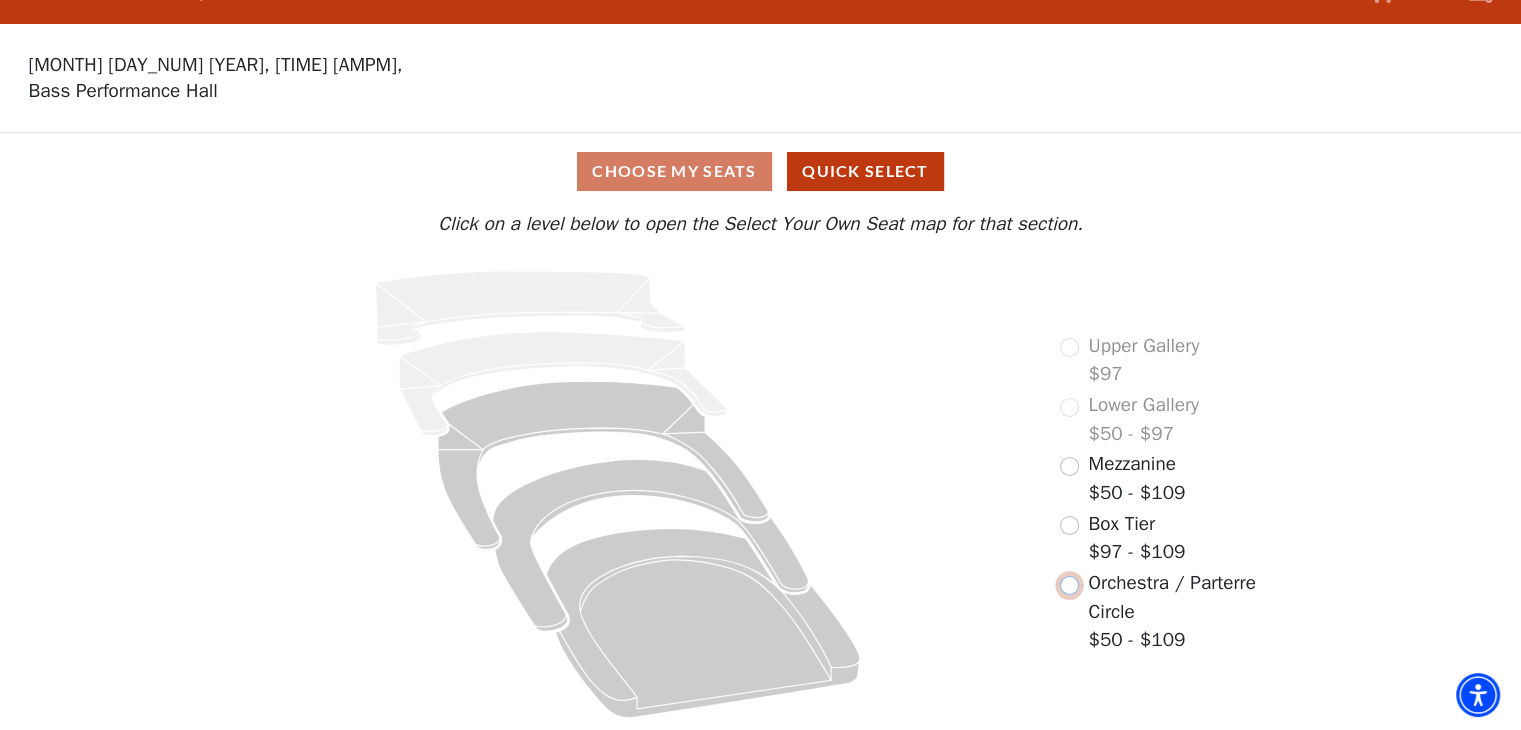 click at bounding box center (1069, 585) 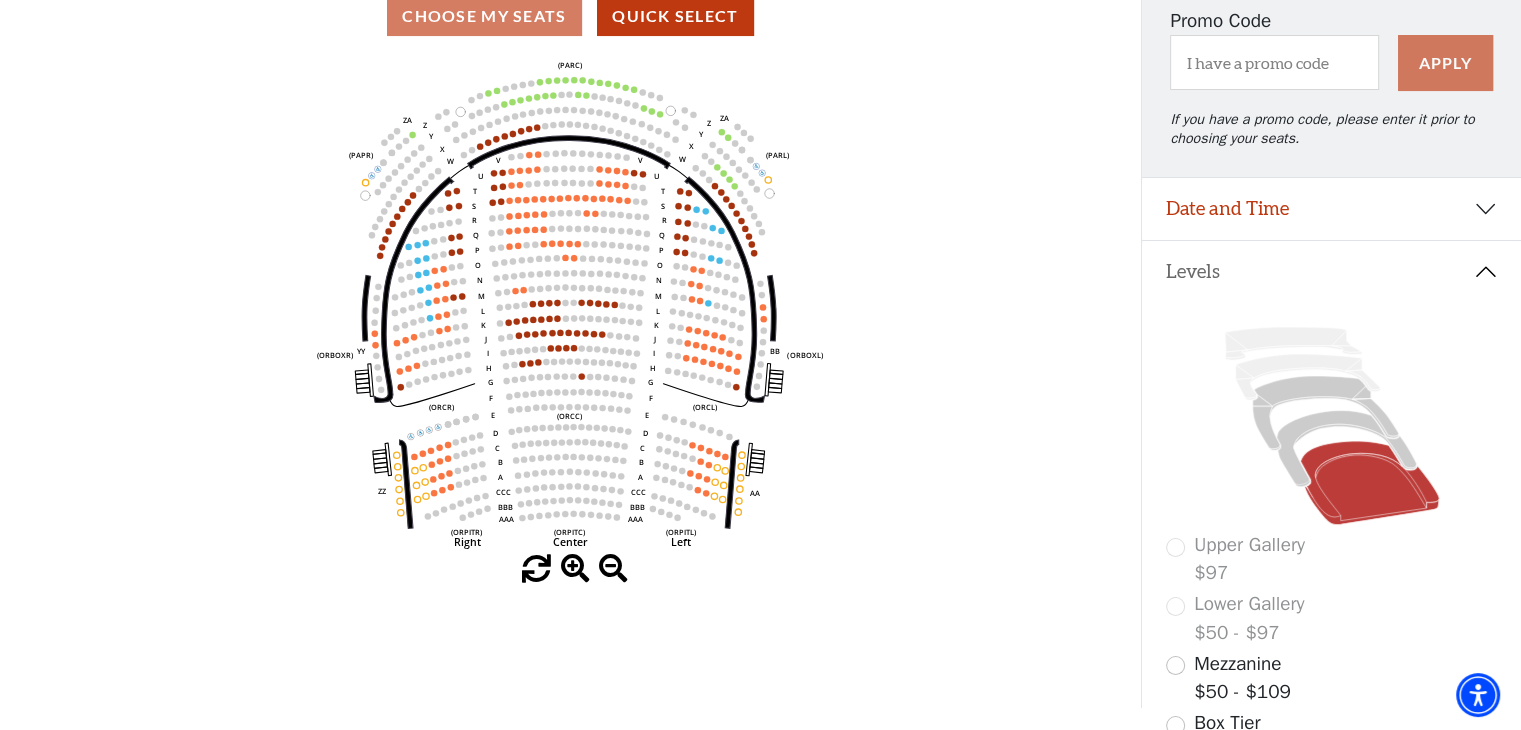 scroll, scrollTop: 192, scrollLeft: 0, axis: vertical 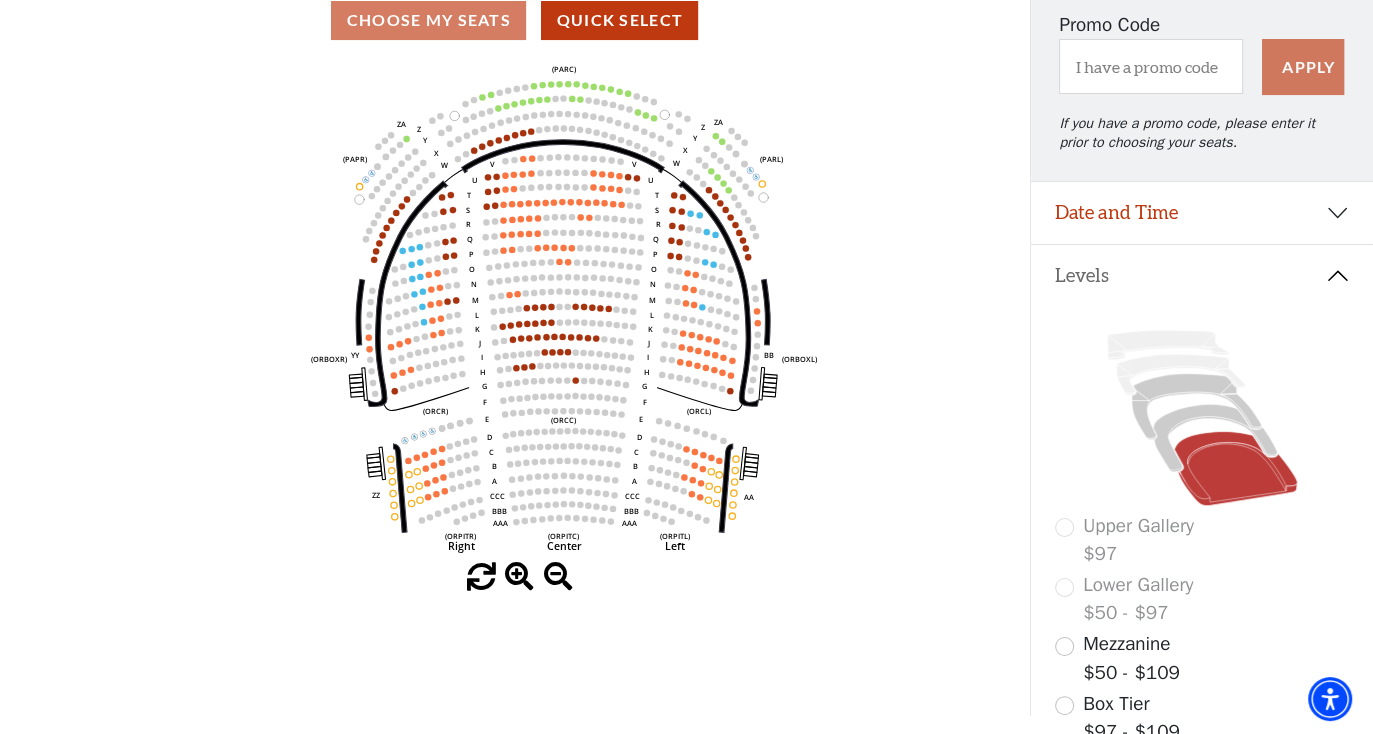 click on "Left   (ORPITL)   Right   (ORPITR)   Center   (ORPITC)   ZZ   AA   YY   BB   ZA   ZA   (ORCL)   (ORCR)   (ORCC)   (ORBOXL)   (ORBOXR)   (PARL)   (PAPR)   (PARC)   Z   Y   X   W   Z   Y   X   W   V   U   T   S   R   Q   P   O   N   M   L   K   J   I   H   G   F   E   D   C   B   A   CCC   BBB   AAA   V   U   T   S   R   Q   P   O   N   M   L   K   J   I   H   G   F   E   D   C   B   A   CCC   BBB   AAA" 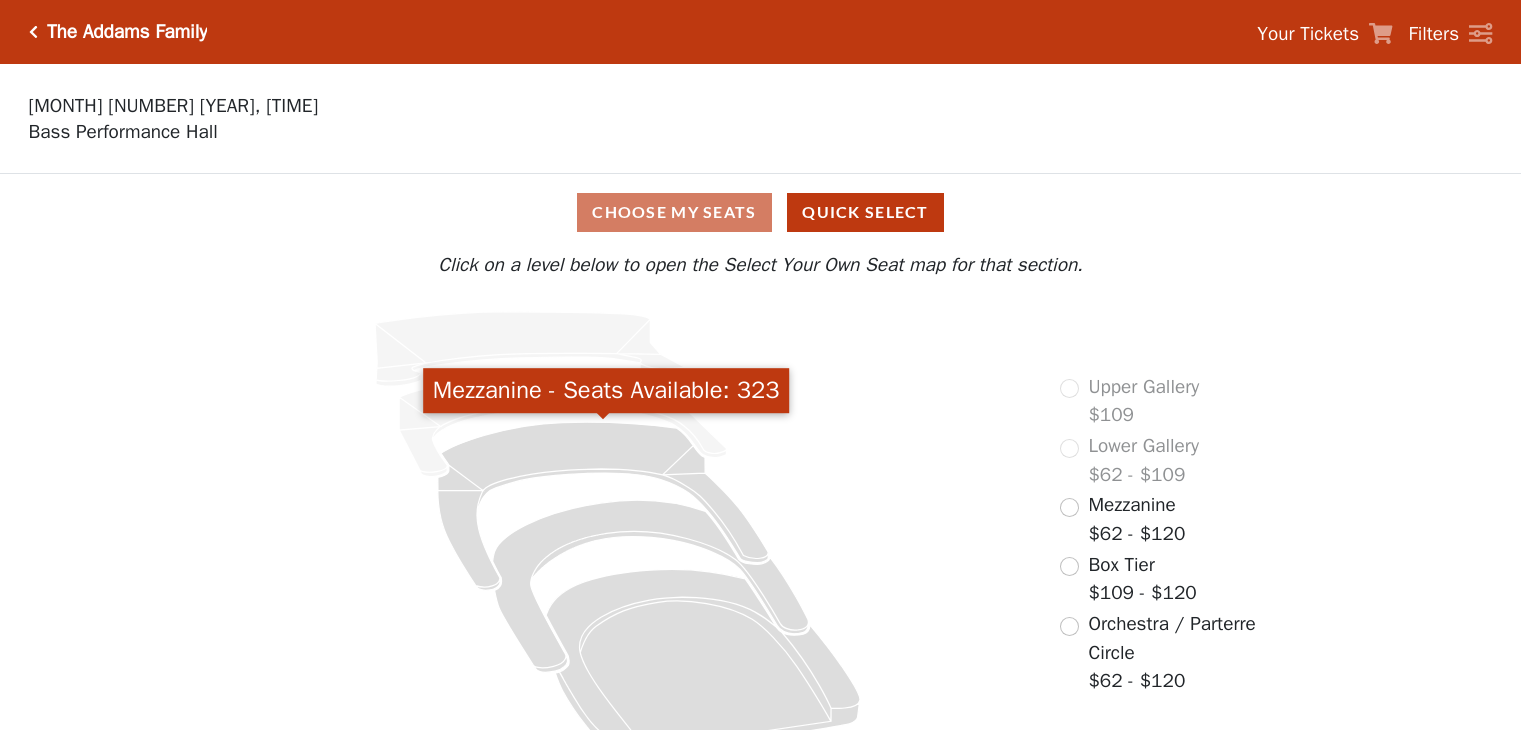 scroll, scrollTop: 0, scrollLeft: 0, axis: both 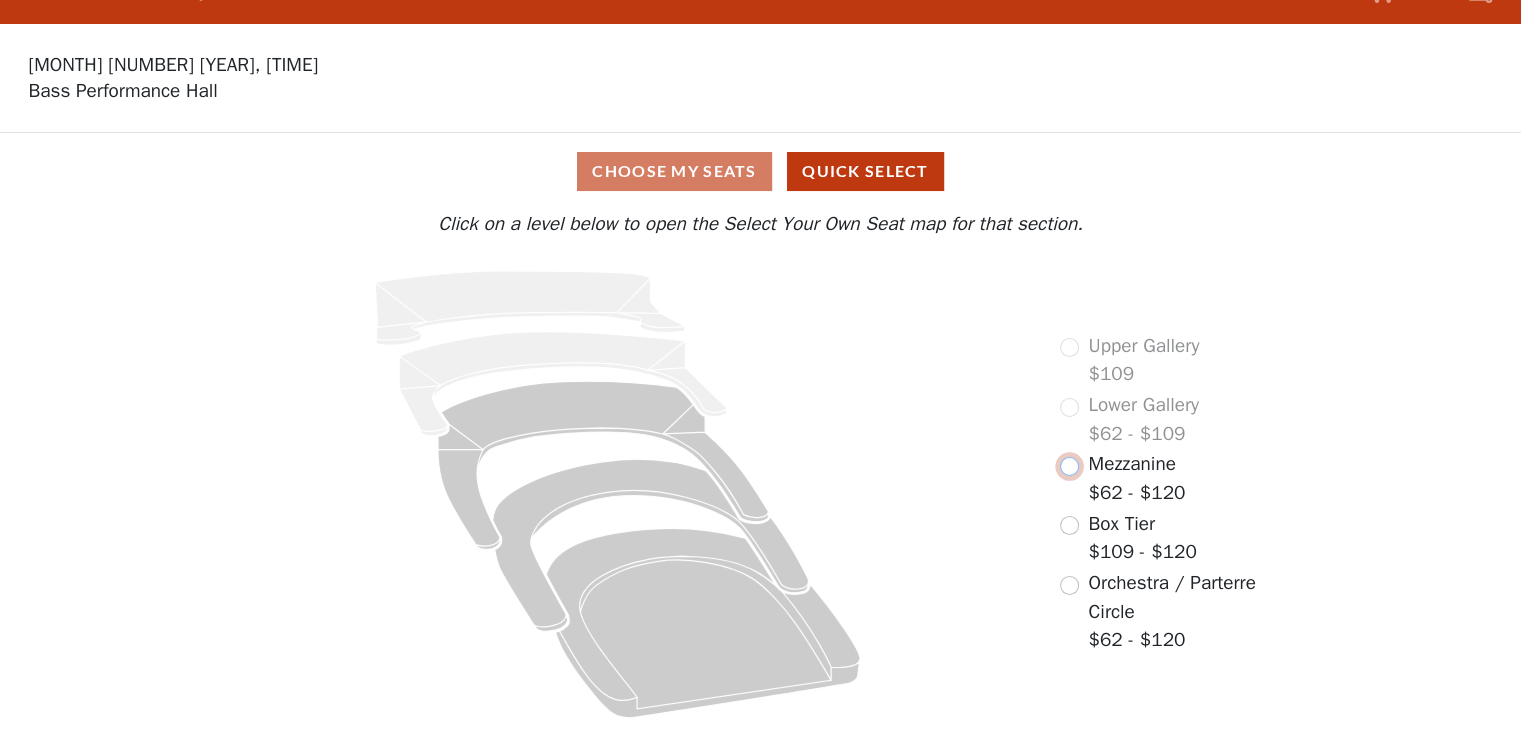 click at bounding box center [1069, 466] 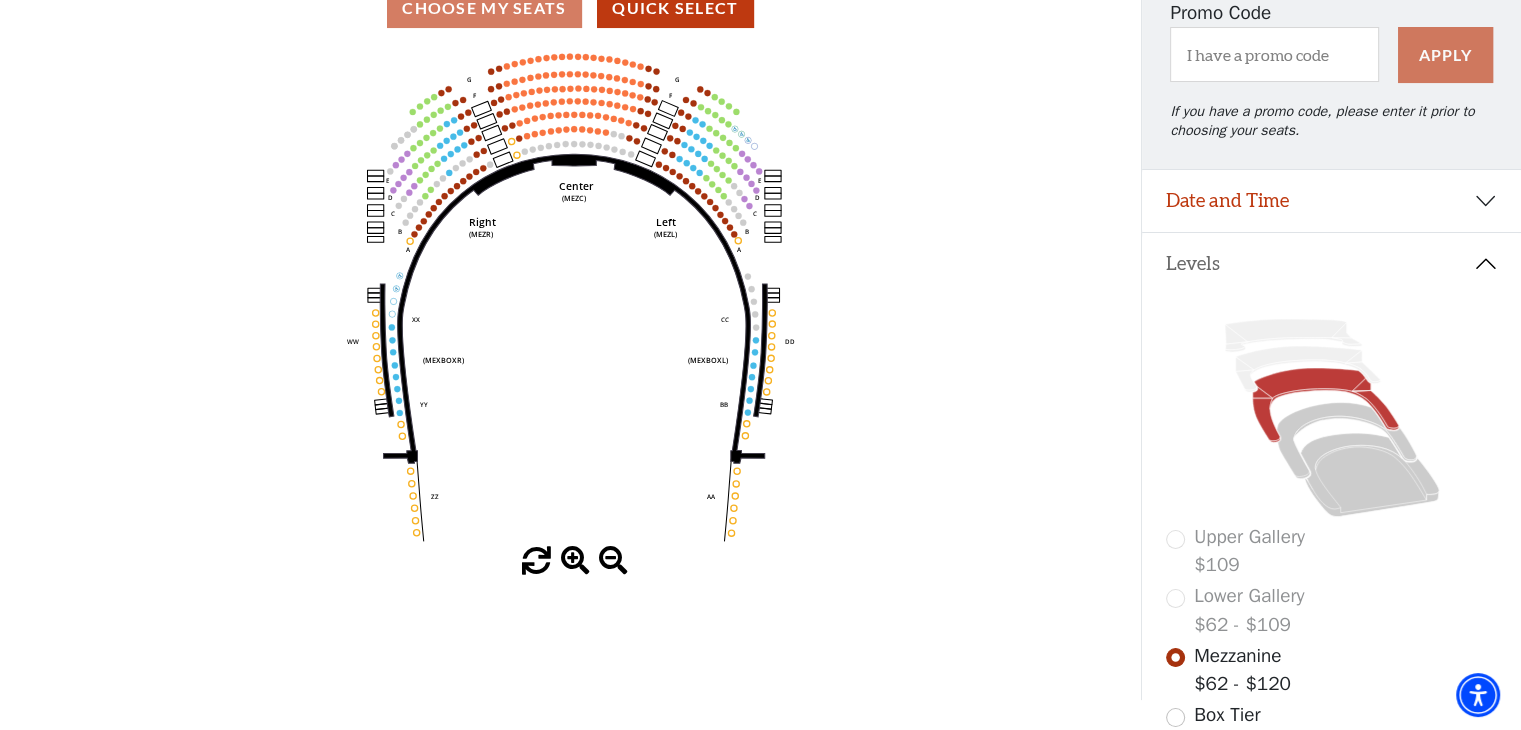 scroll, scrollTop: 192, scrollLeft: 0, axis: vertical 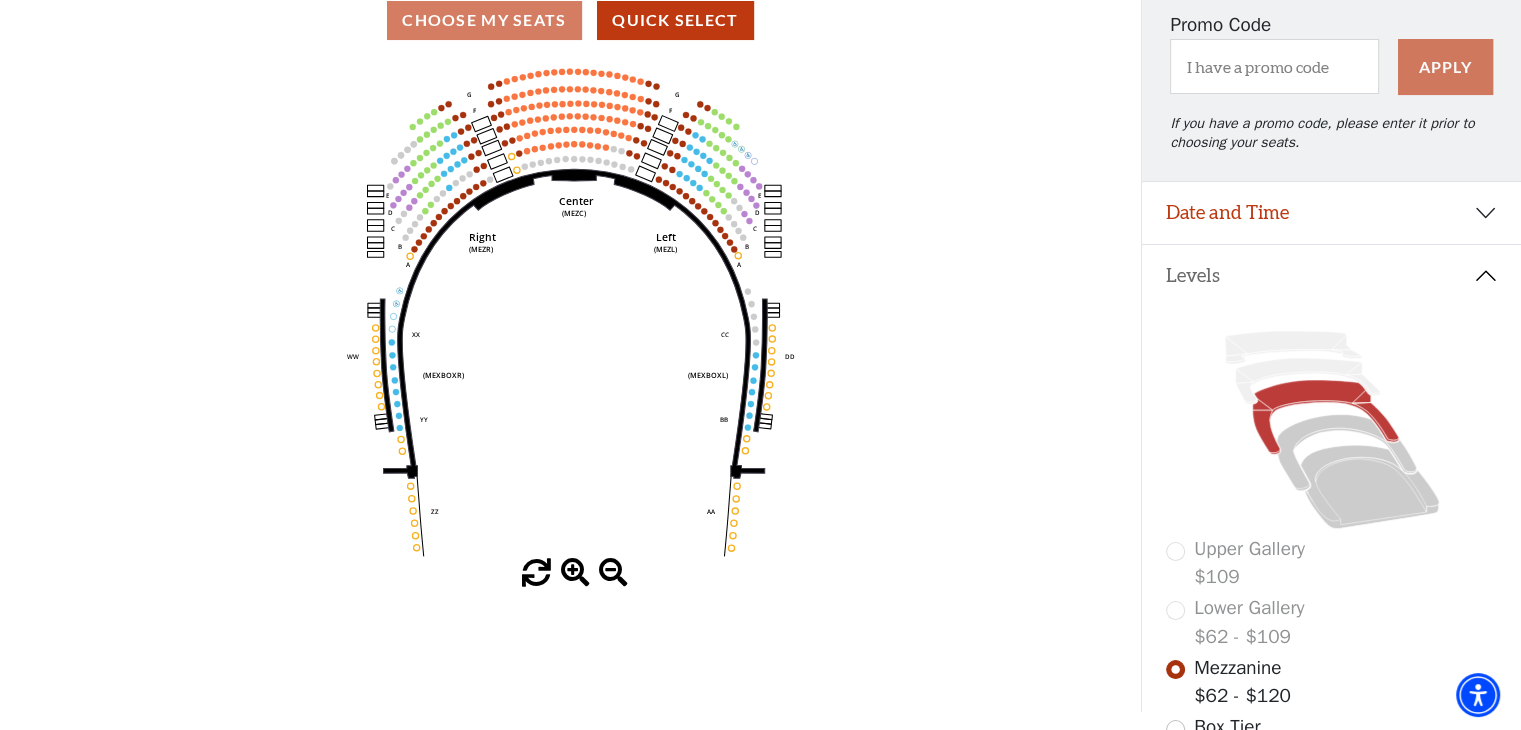 drag, startPoint x: 576, startPoint y: 330, endPoint x: 576, endPoint y: 410, distance: 80 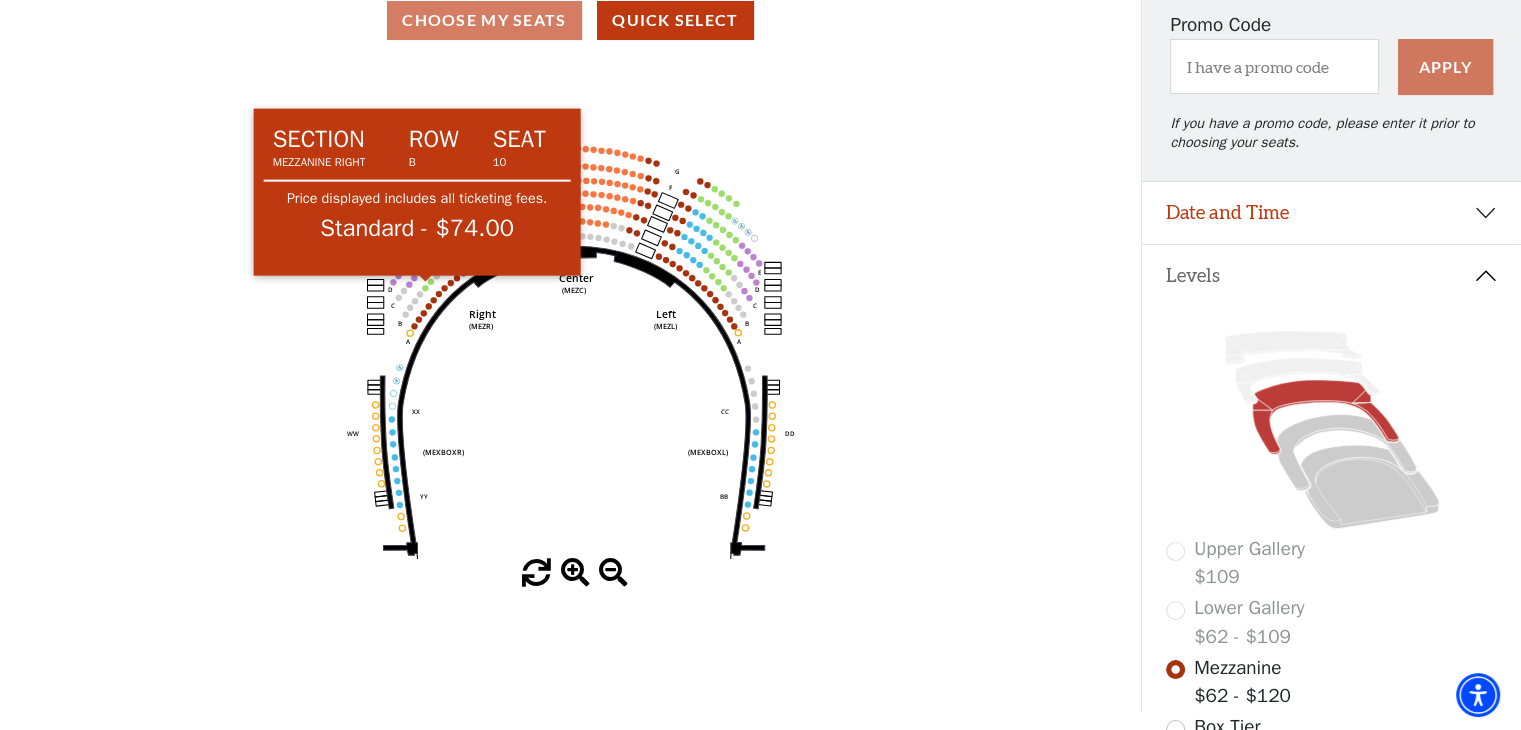 click 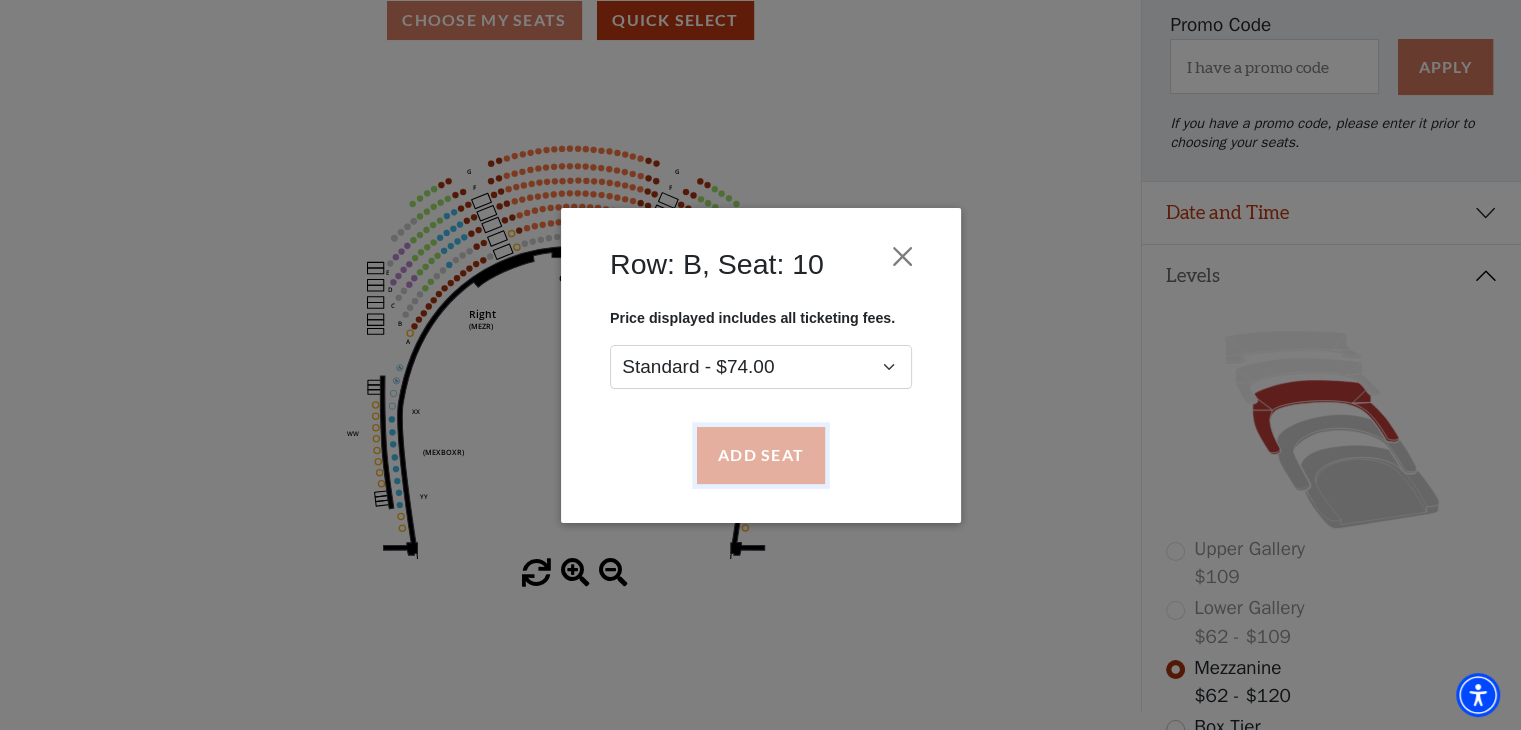 click on "Add Seat" at bounding box center (760, 455) 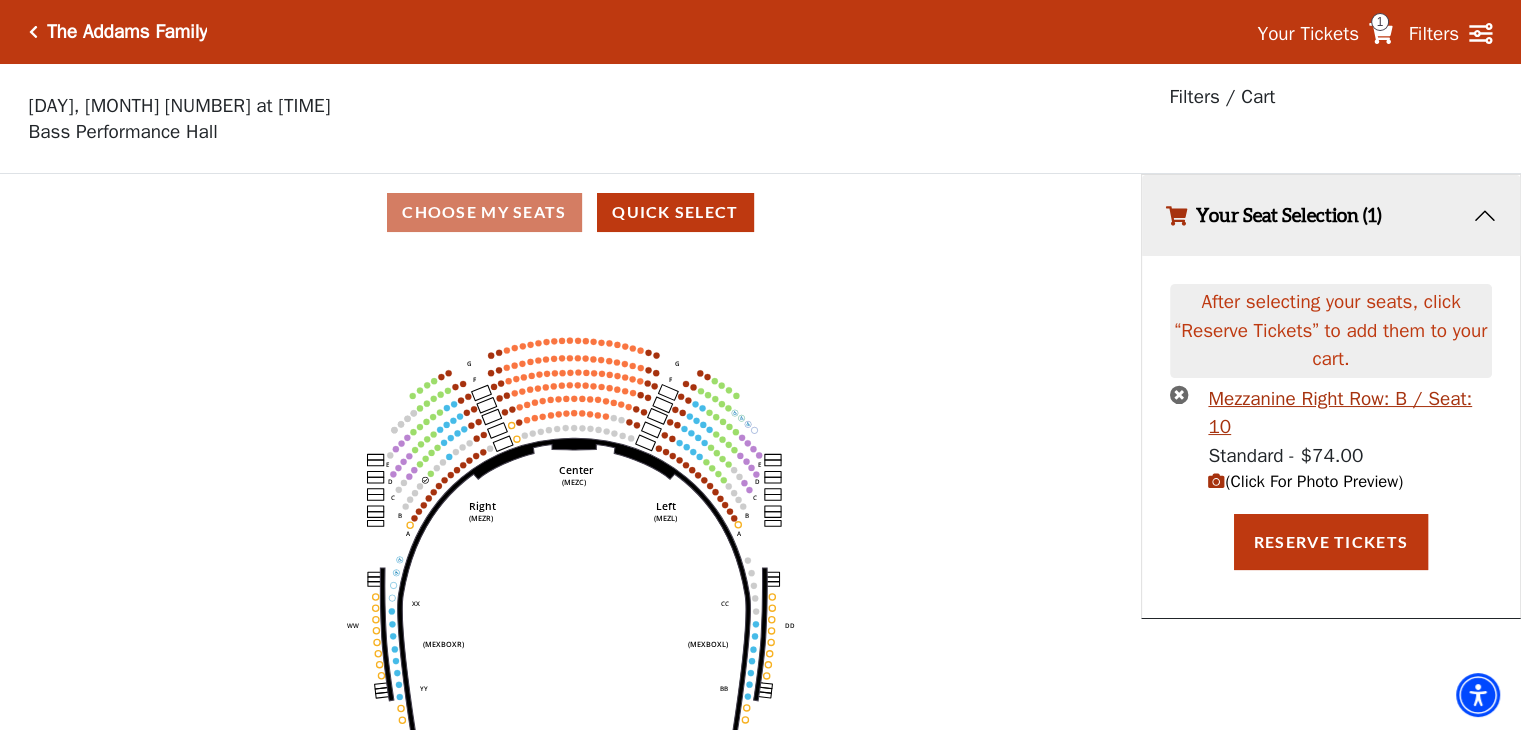 scroll, scrollTop: 48, scrollLeft: 0, axis: vertical 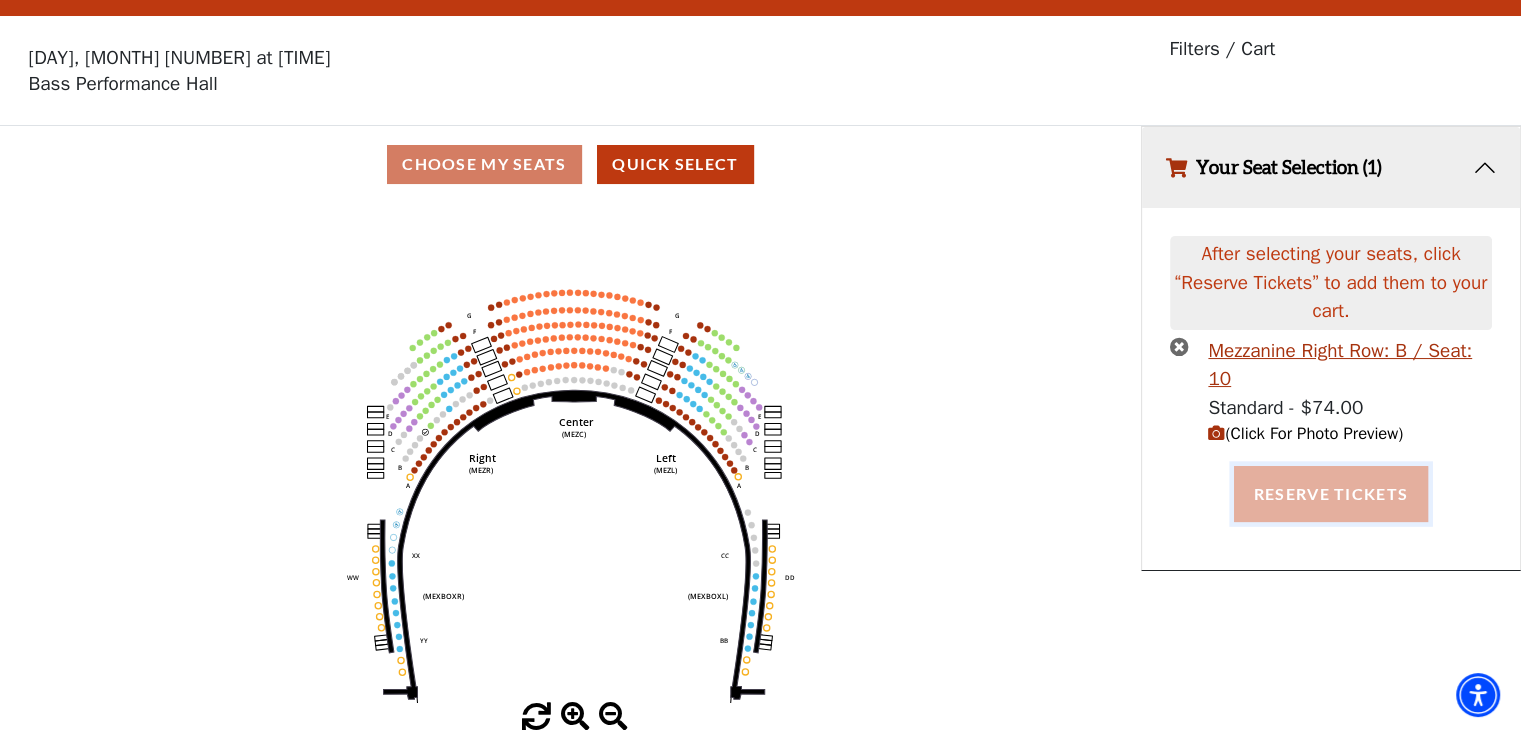 click on "Reserve Tickets" at bounding box center [1331, 494] 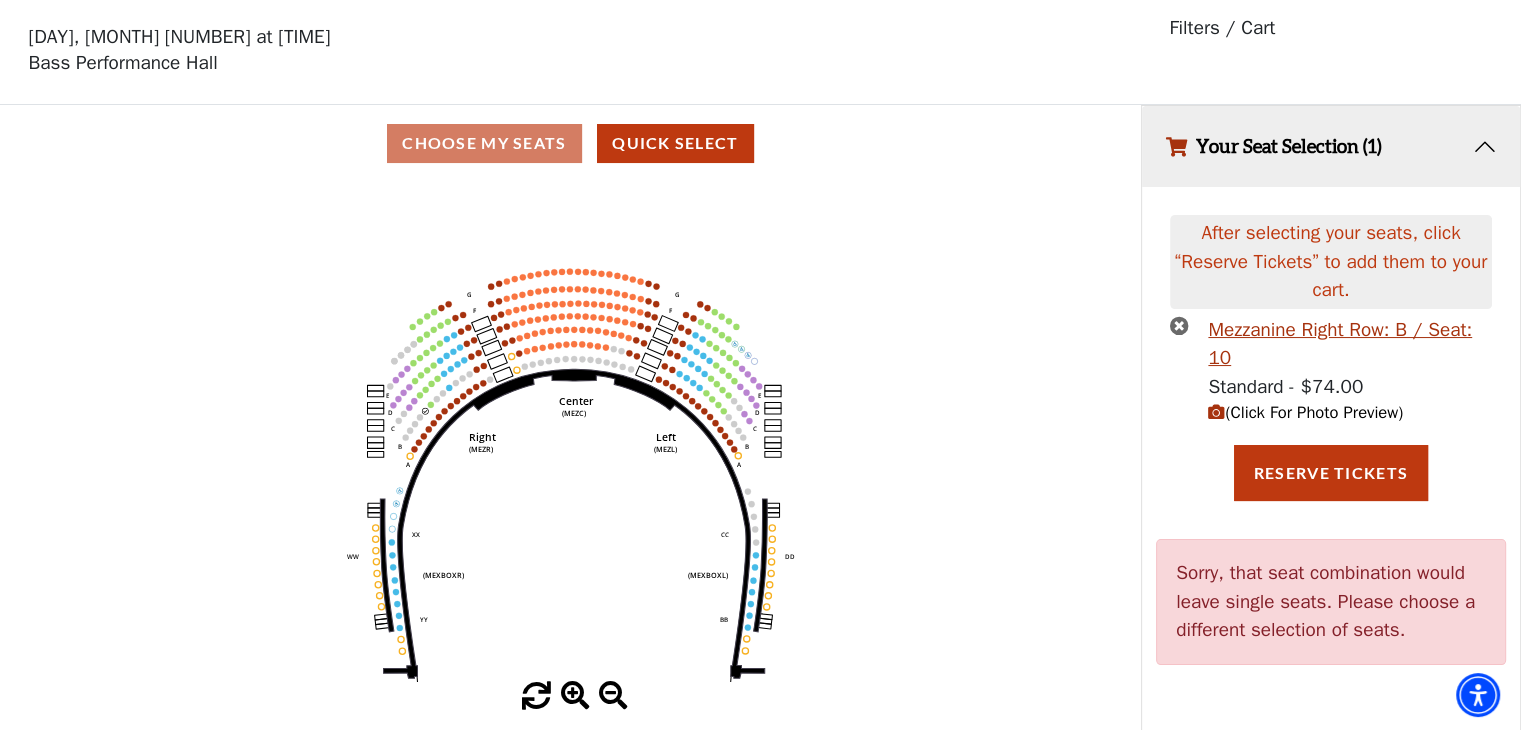 scroll, scrollTop: 48, scrollLeft: 0, axis: vertical 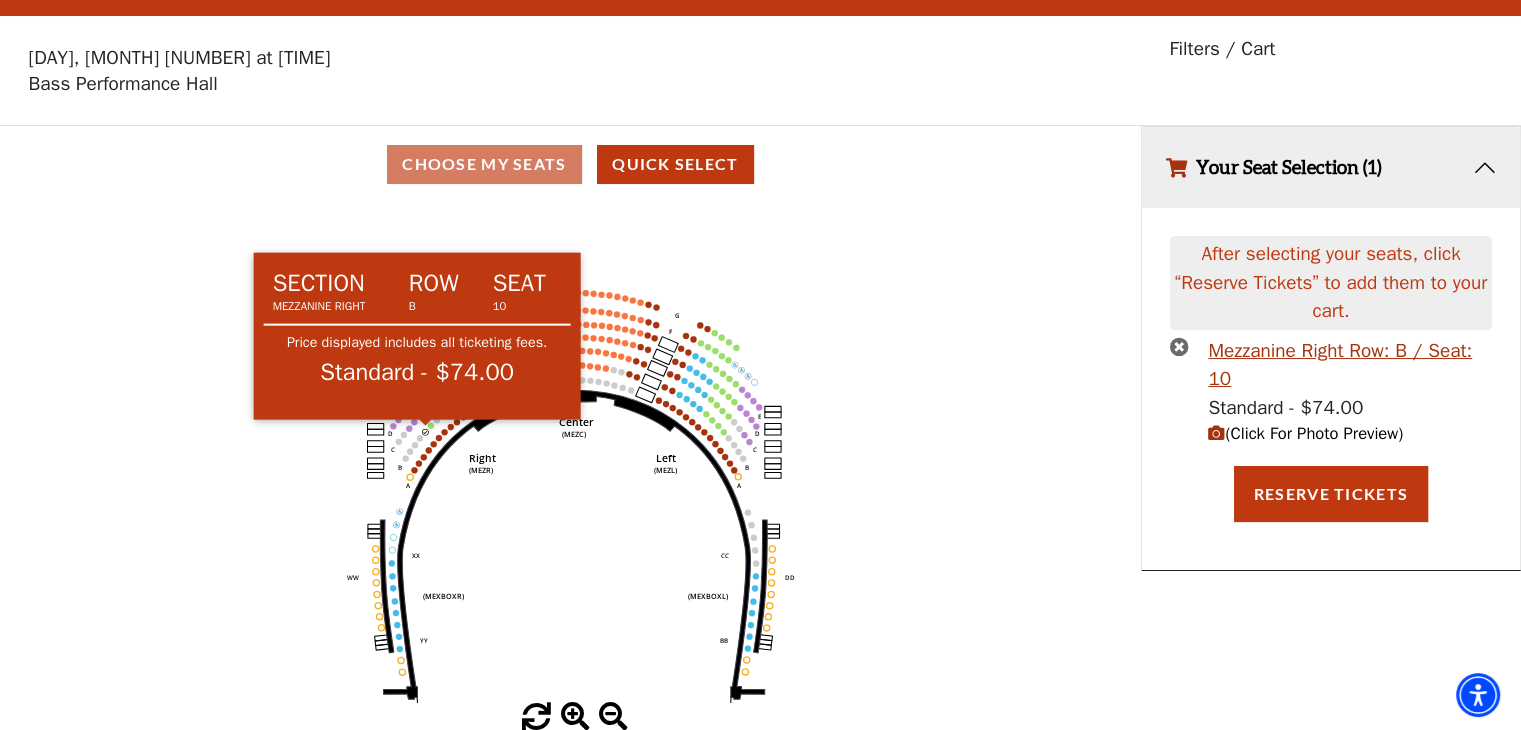 click 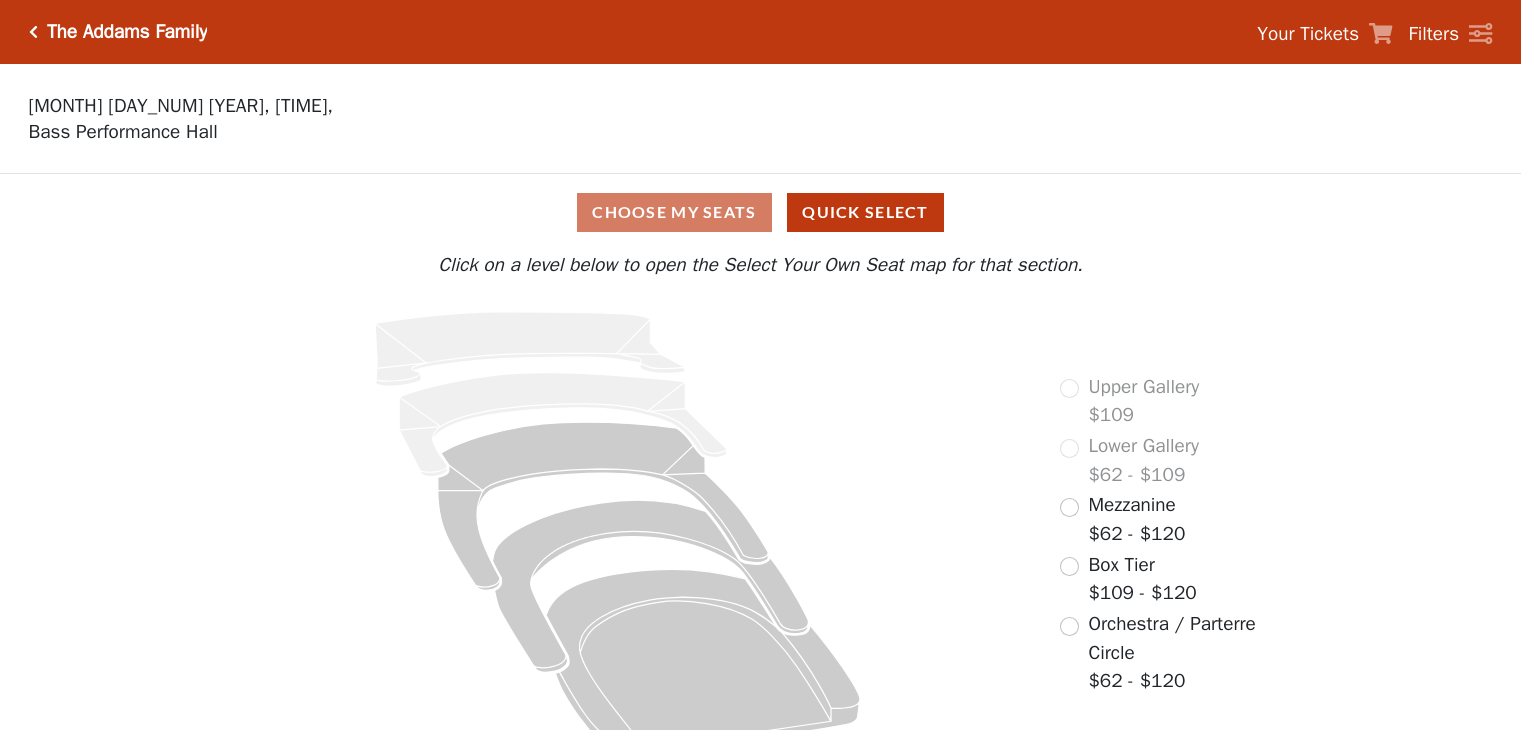 scroll, scrollTop: 0, scrollLeft: 0, axis: both 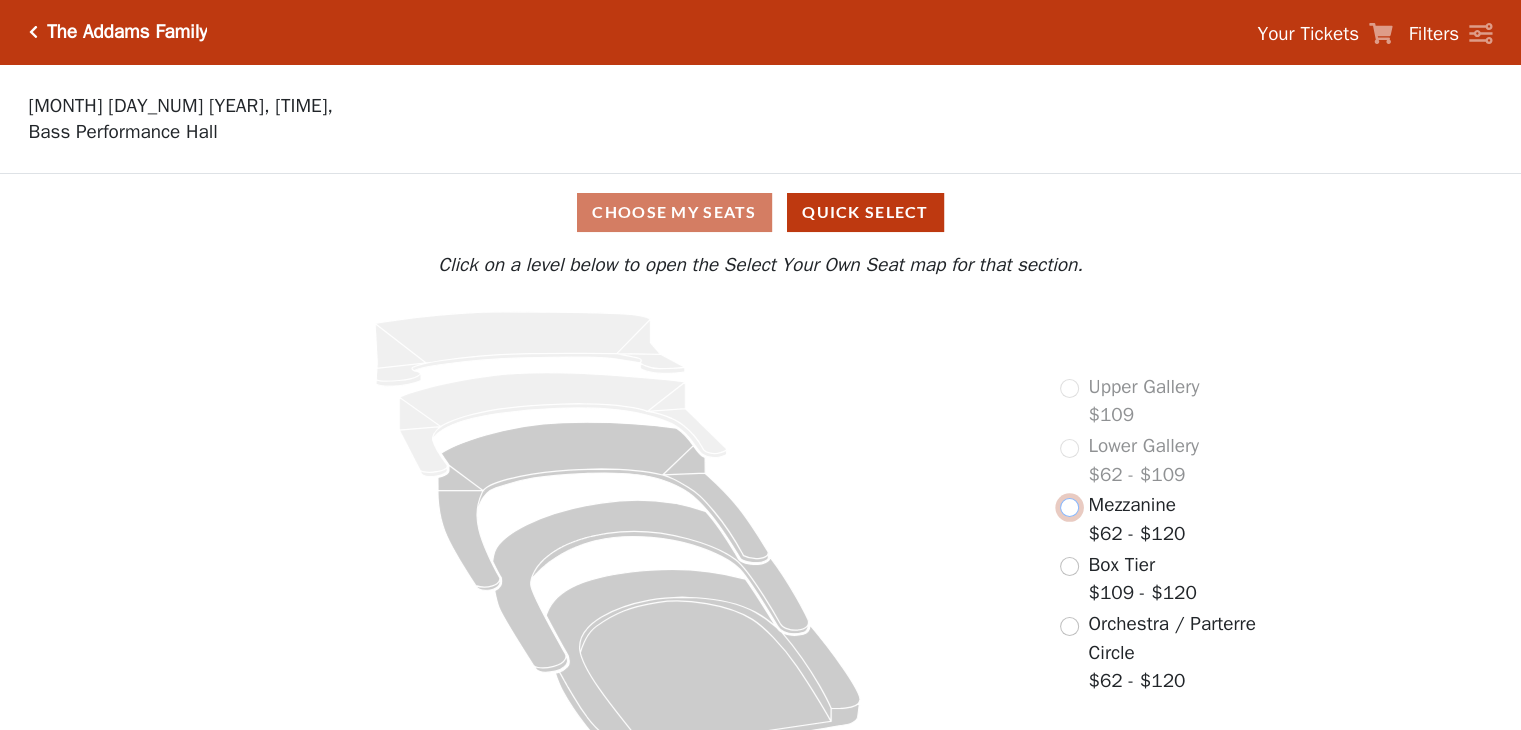click at bounding box center [1069, 507] 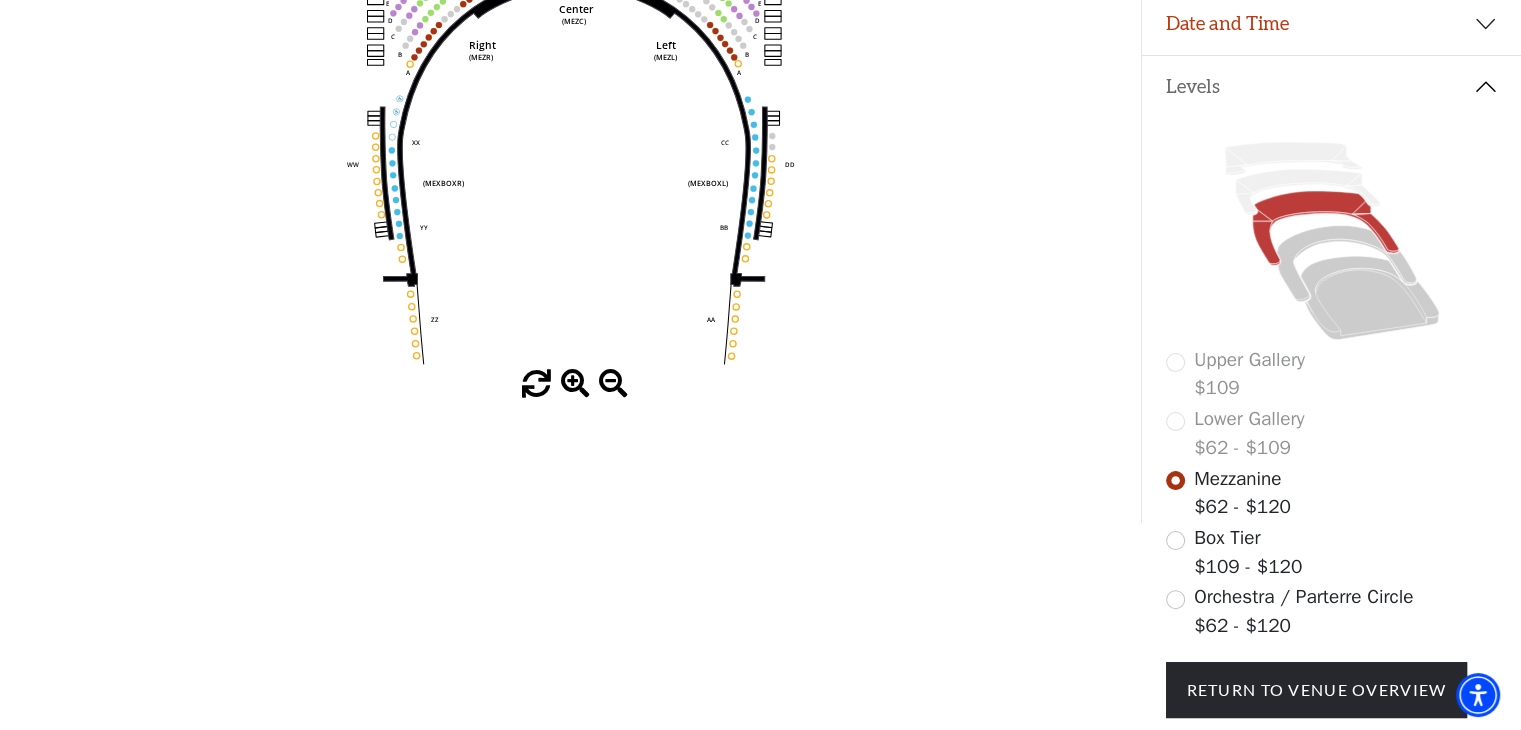 scroll, scrollTop: 392, scrollLeft: 0, axis: vertical 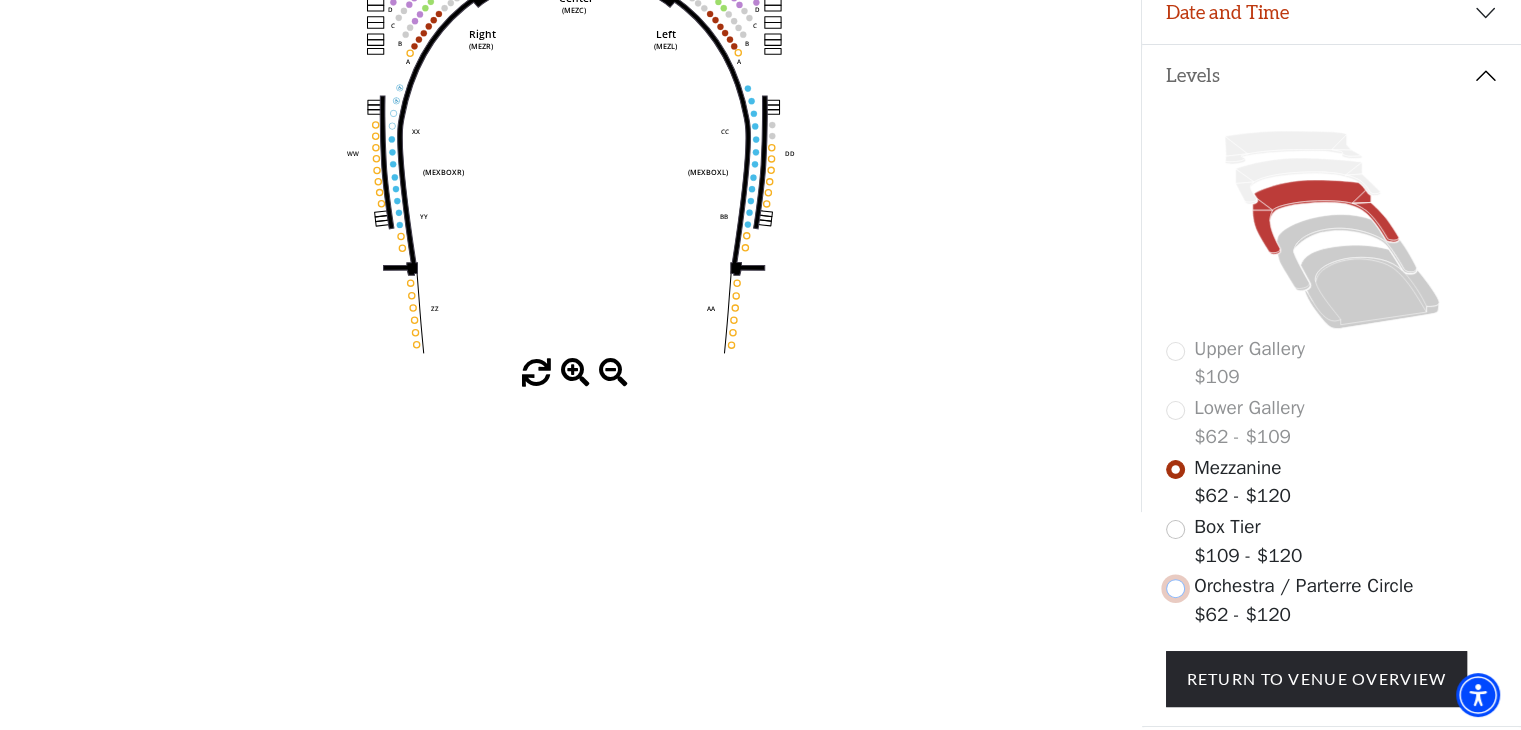 click at bounding box center (1175, 588) 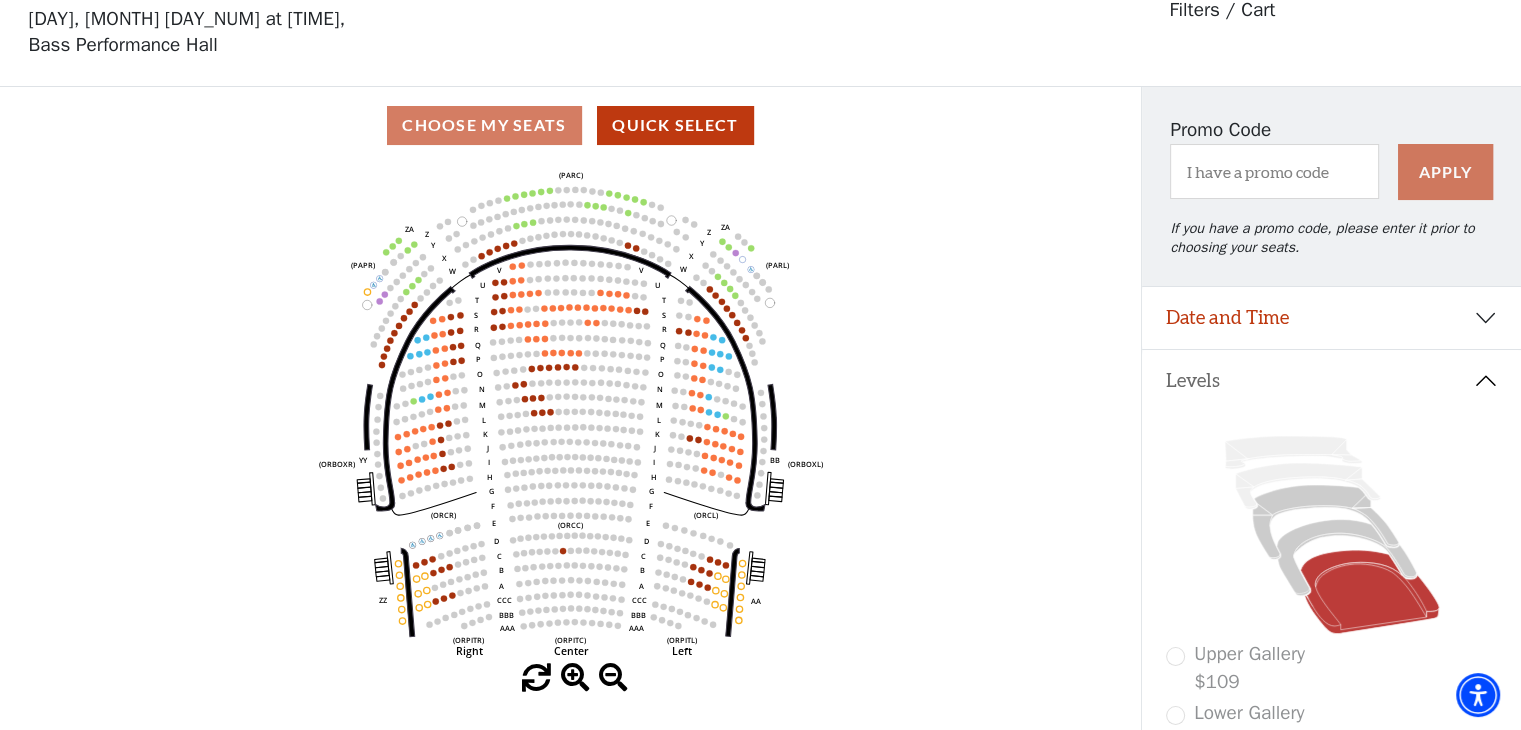 scroll, scrollTop: 92, scrollLeft: 0, axis: vertical 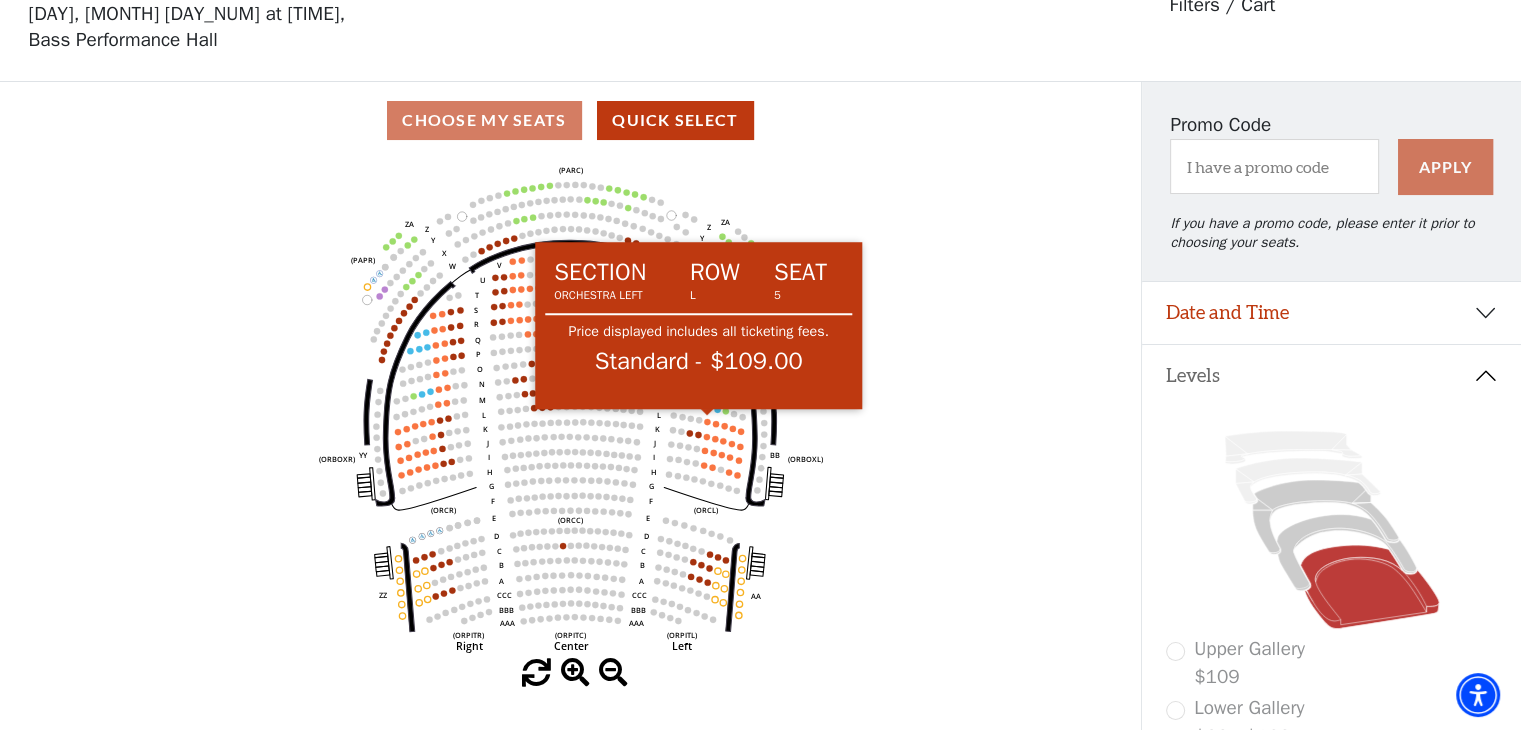 click 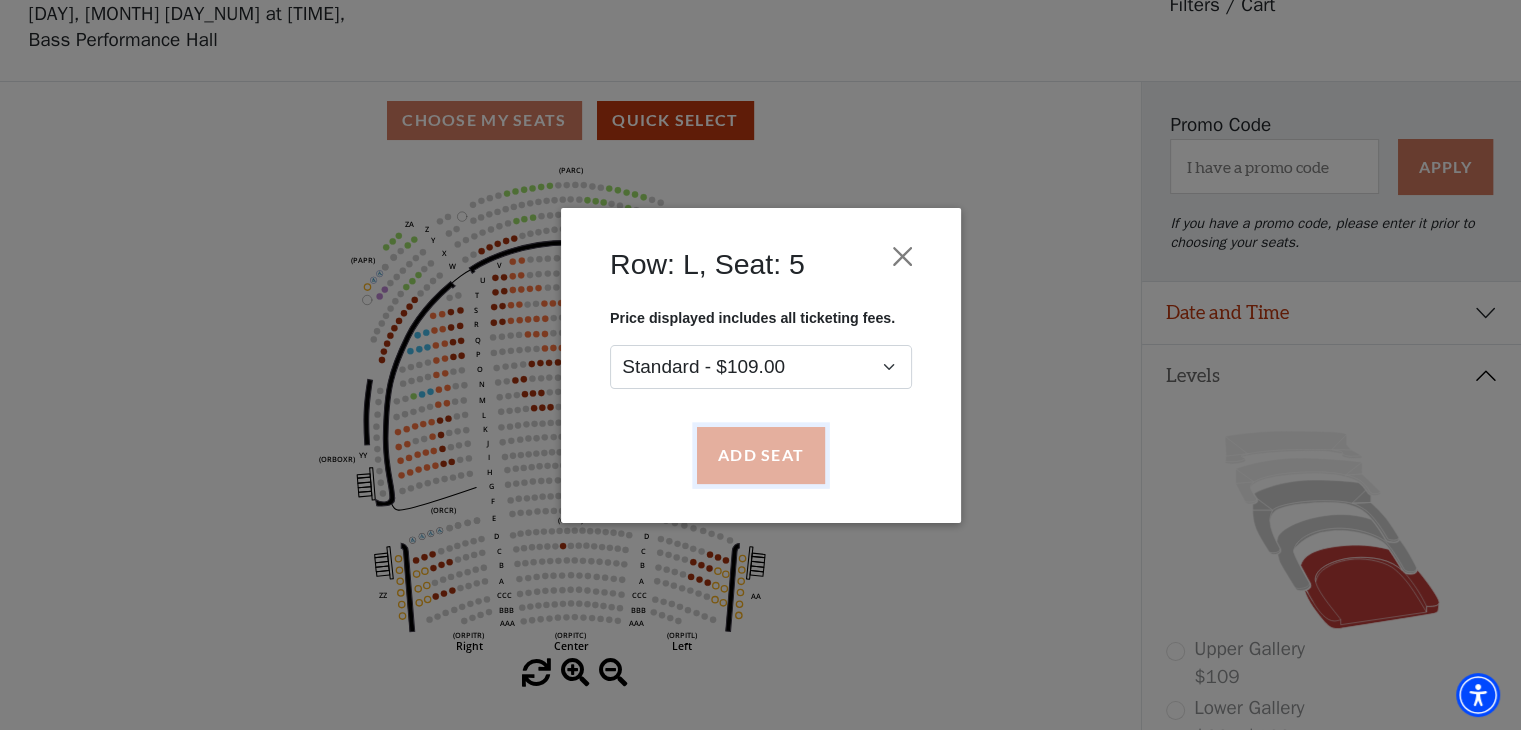 click on "Add Seat" at bounding box center (760, 455) 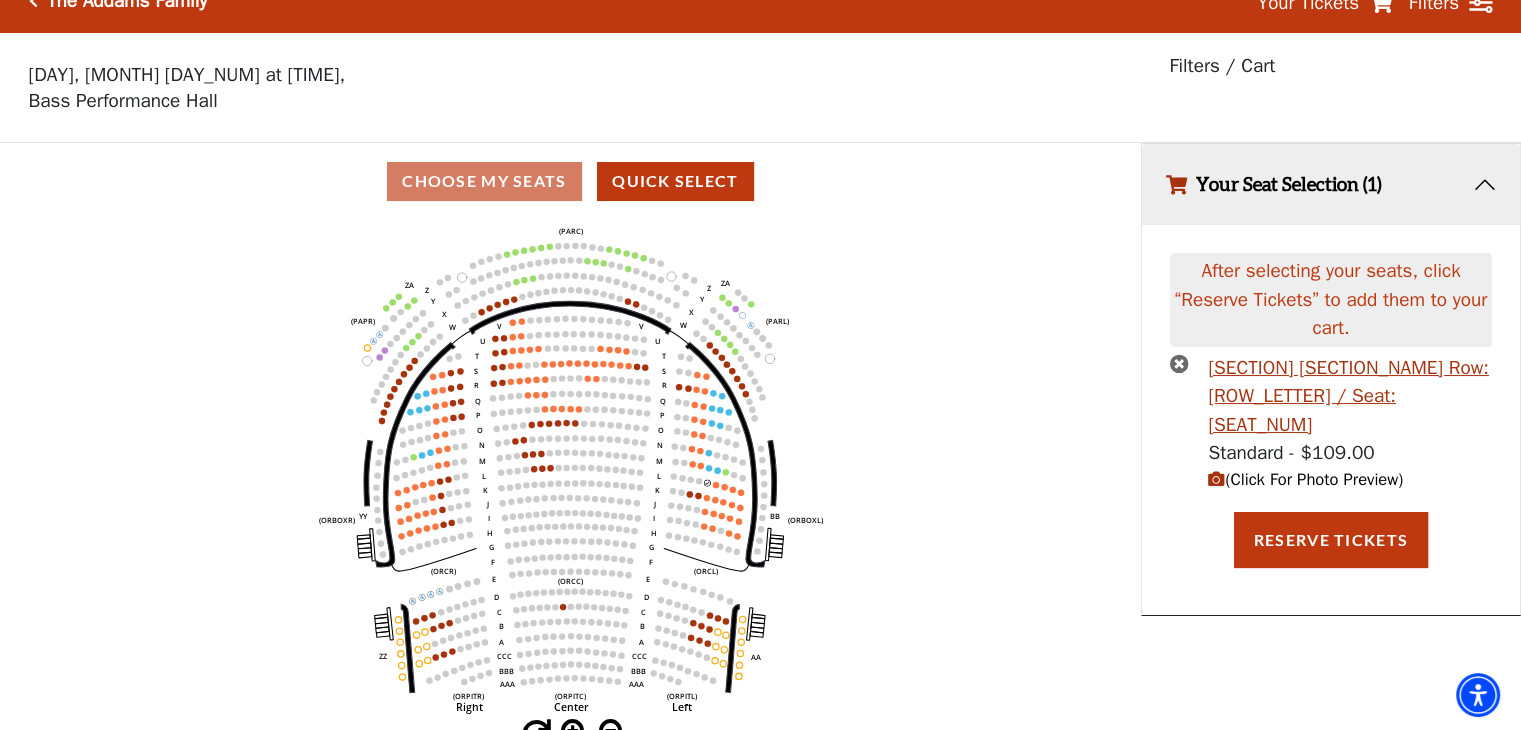 scroll, scrollTop: 48, scrollLeft: 0, axis: vertical 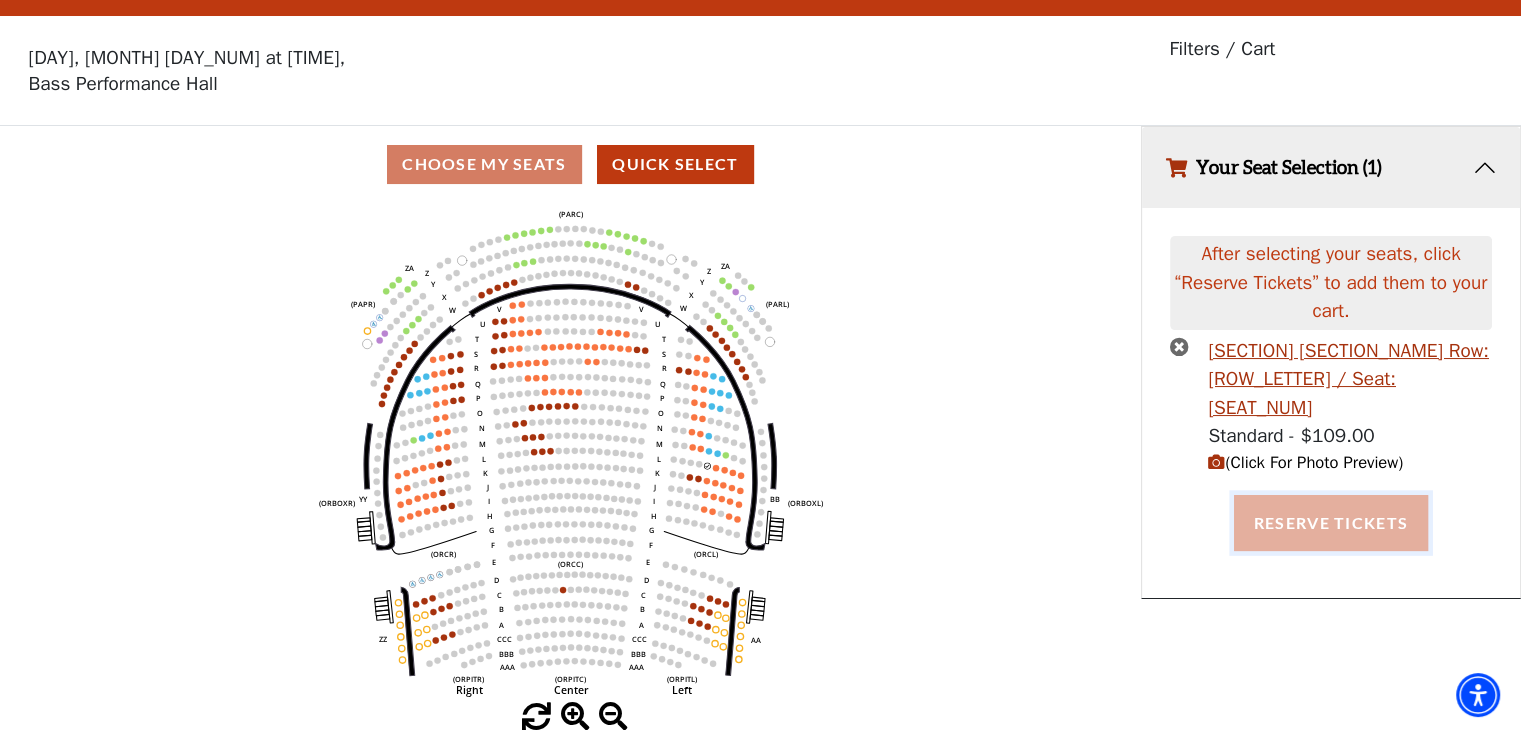 click on "Reserve Tickets" at bounding box center (1331, 523) 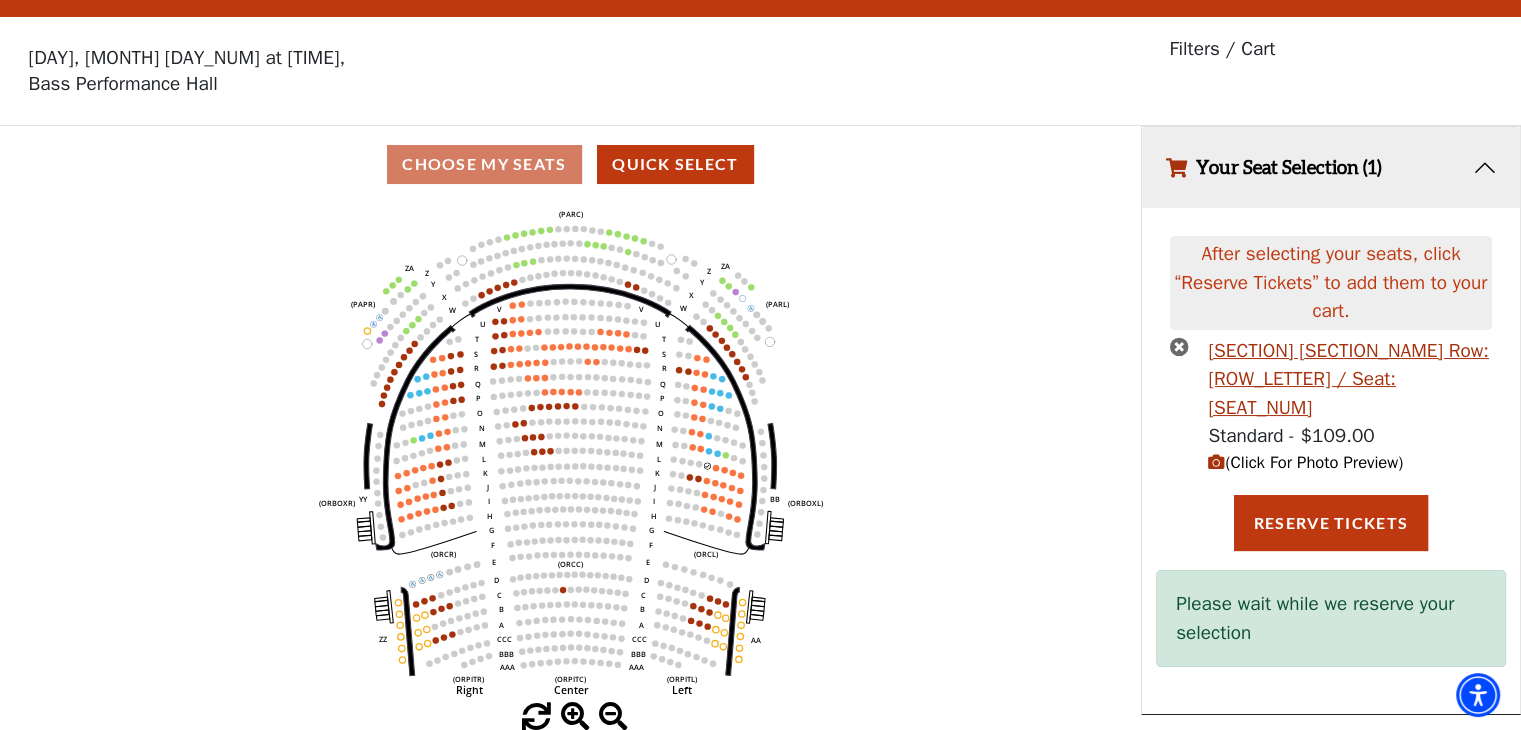 click at bounding box center [1179, 346] 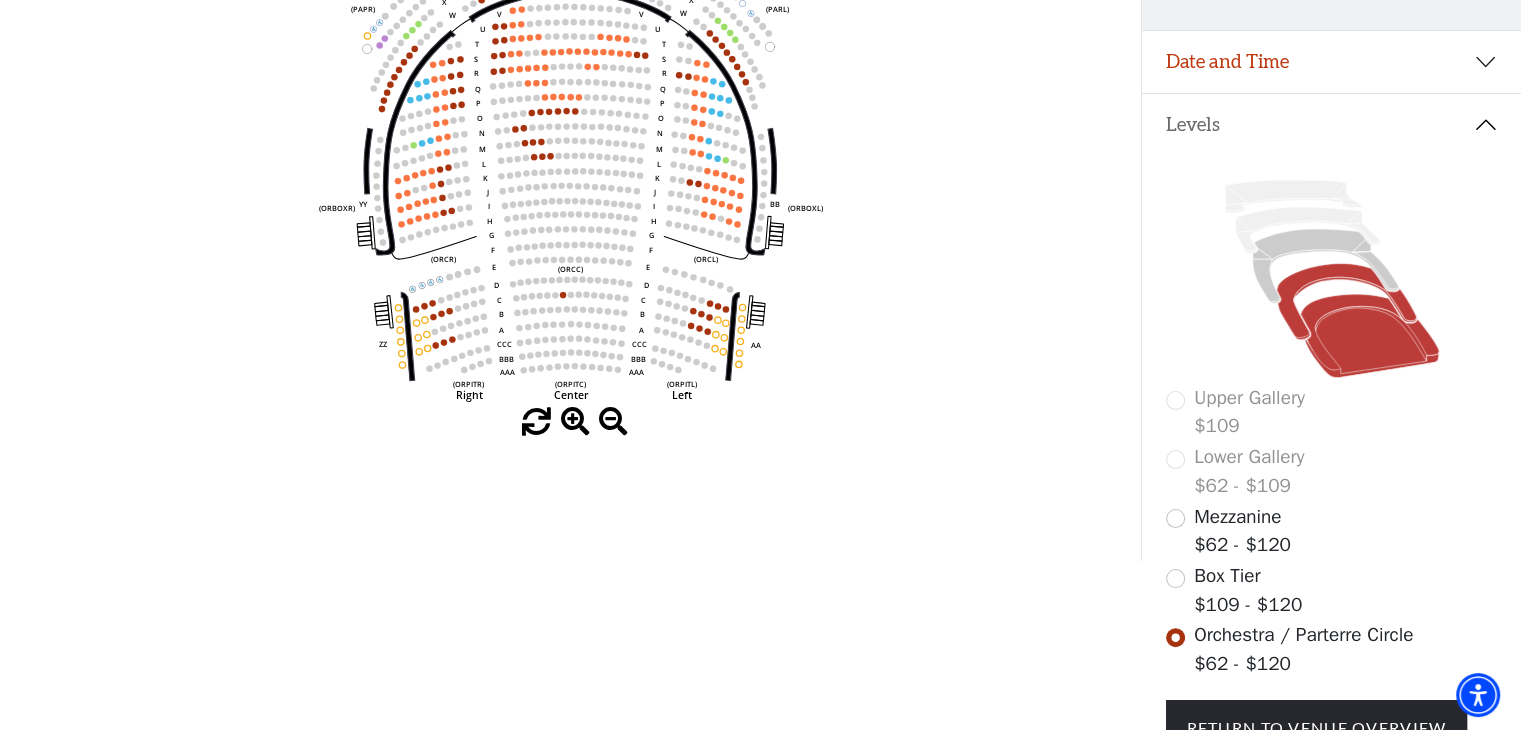 scroll, scrollTop: 370, scrollLeft: 0, axis: vertical 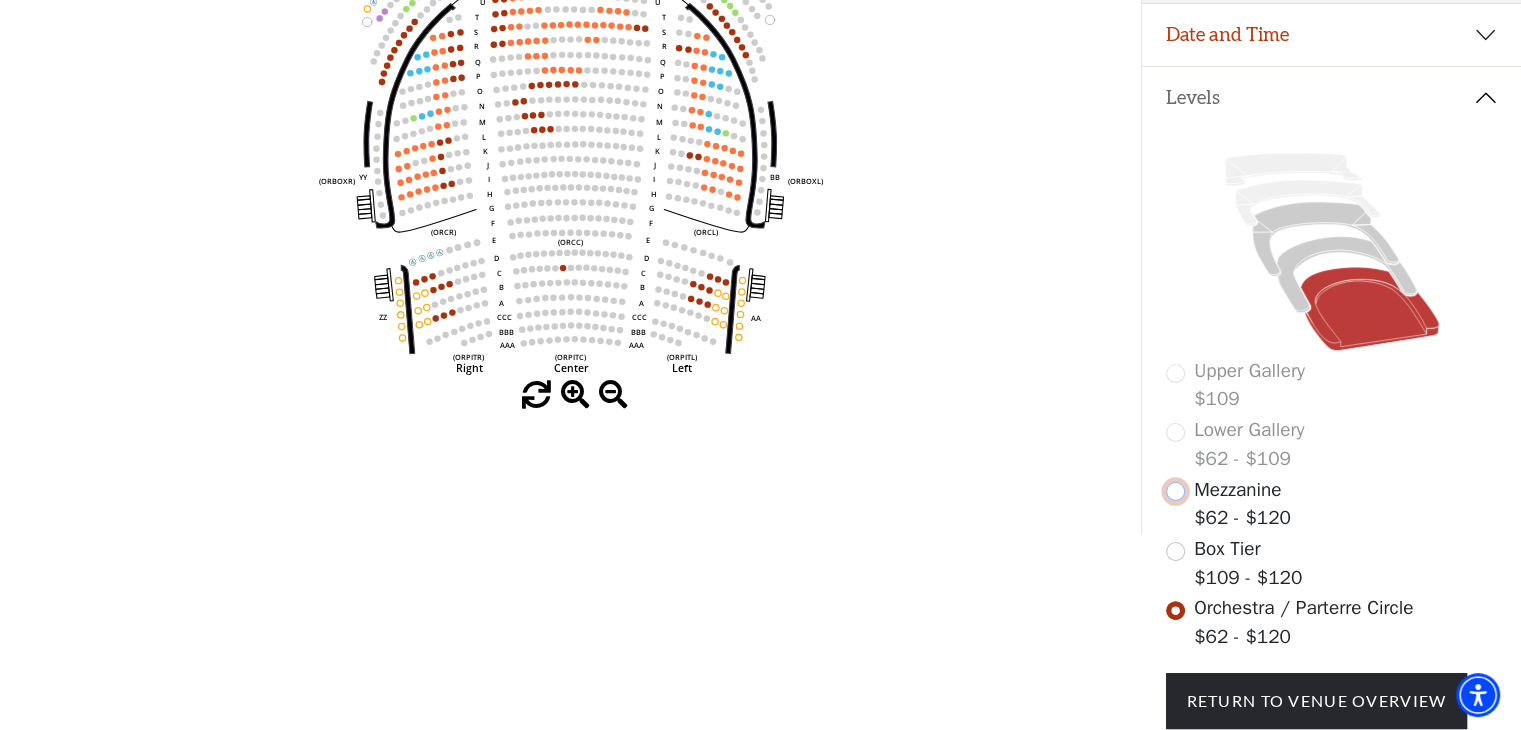 click at bounding box center [1175, 491] 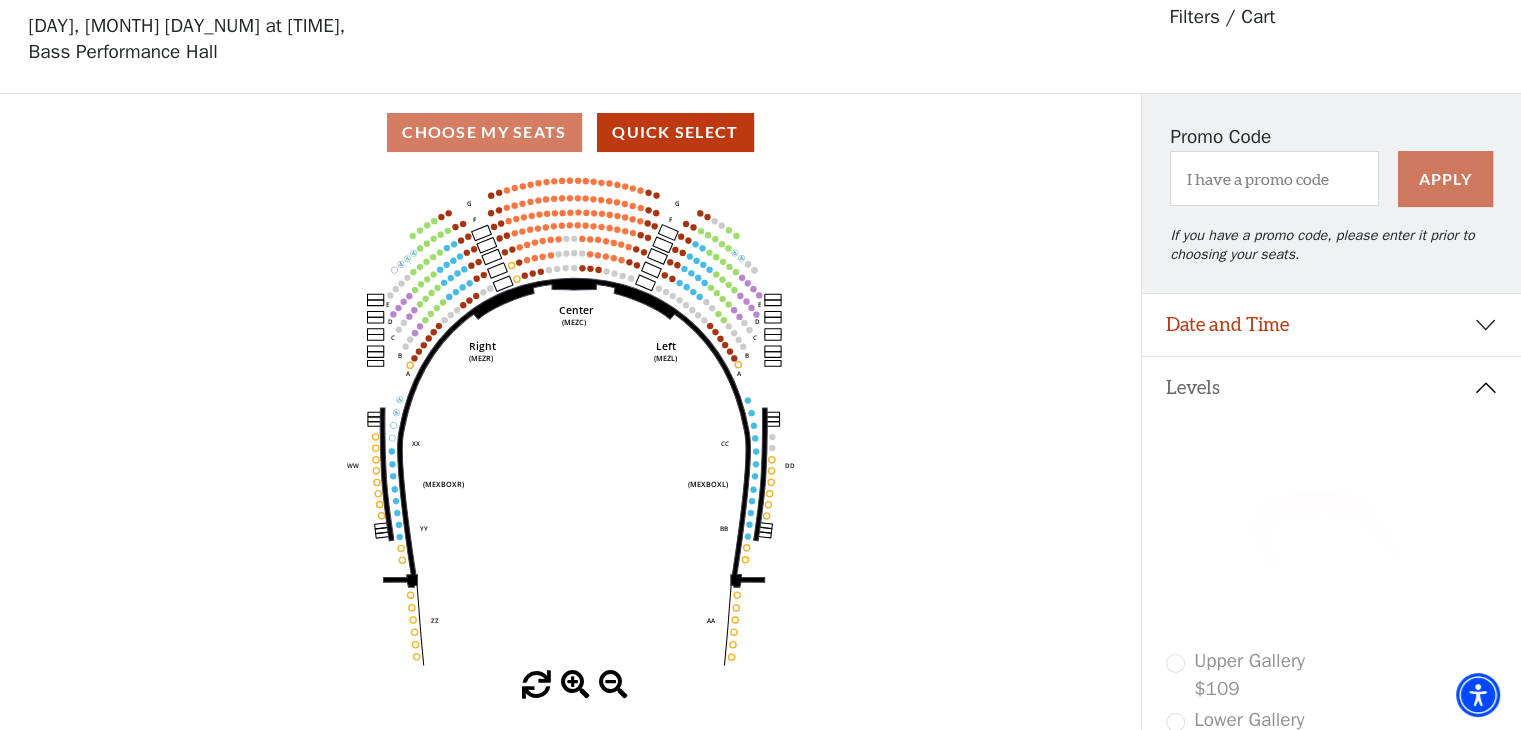 scroll, scrollTop: 92, scrollLeft: 0, axis: vertical 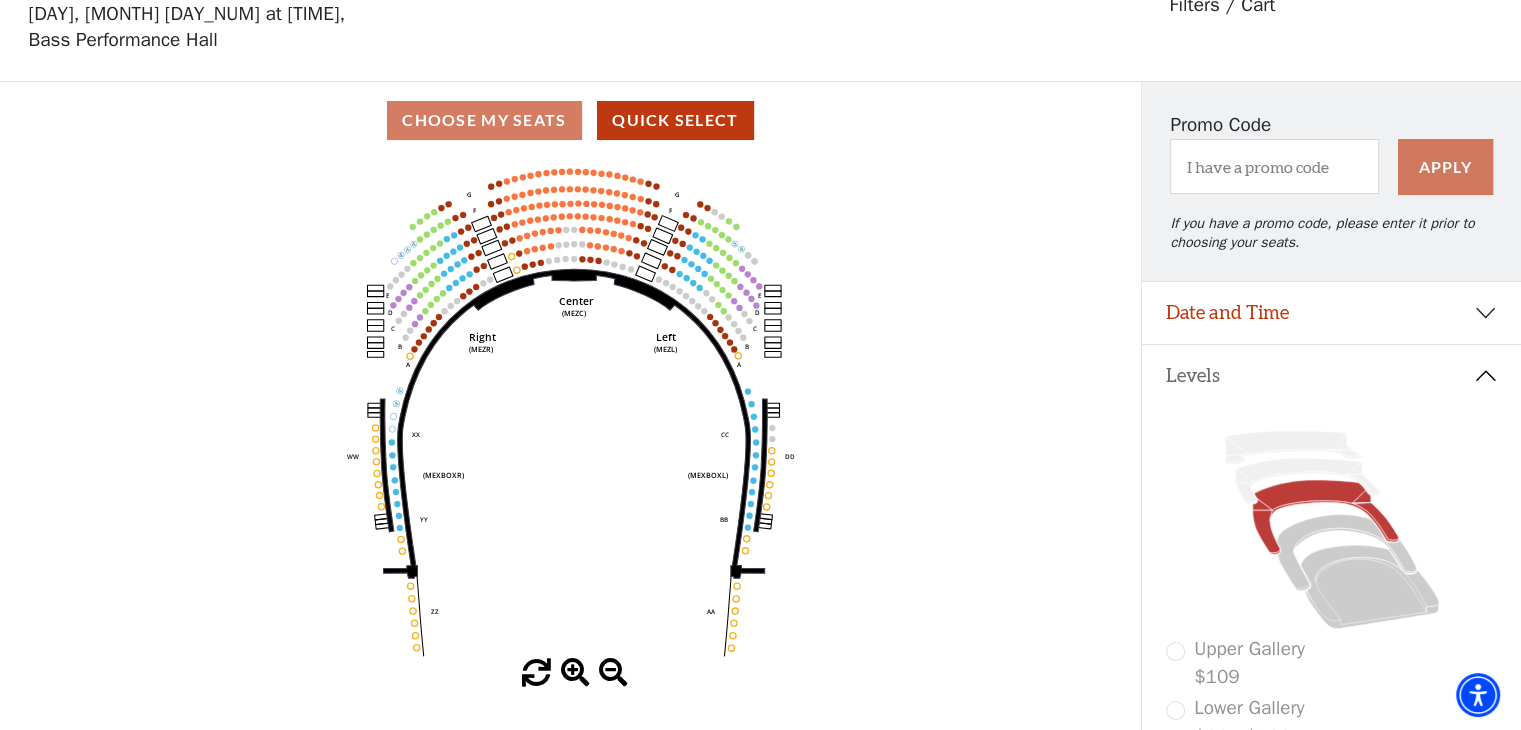 drag, startPoint x: 541, startPoint y: 319, endPoint x: 539, endPoint y: 358, distance: 39.051247 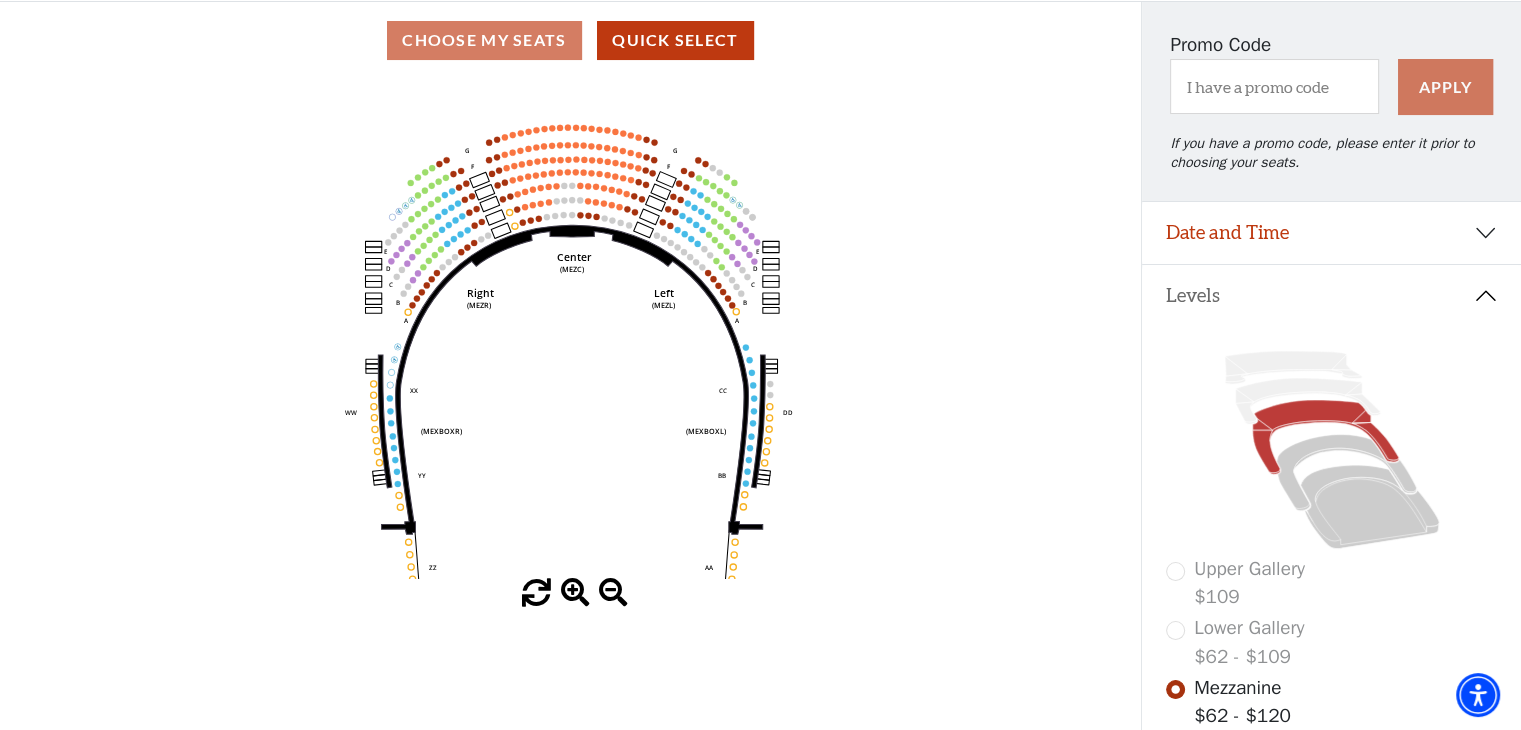 scroll, scrollTop: 392, scrollLeft: 0, axis: vertical 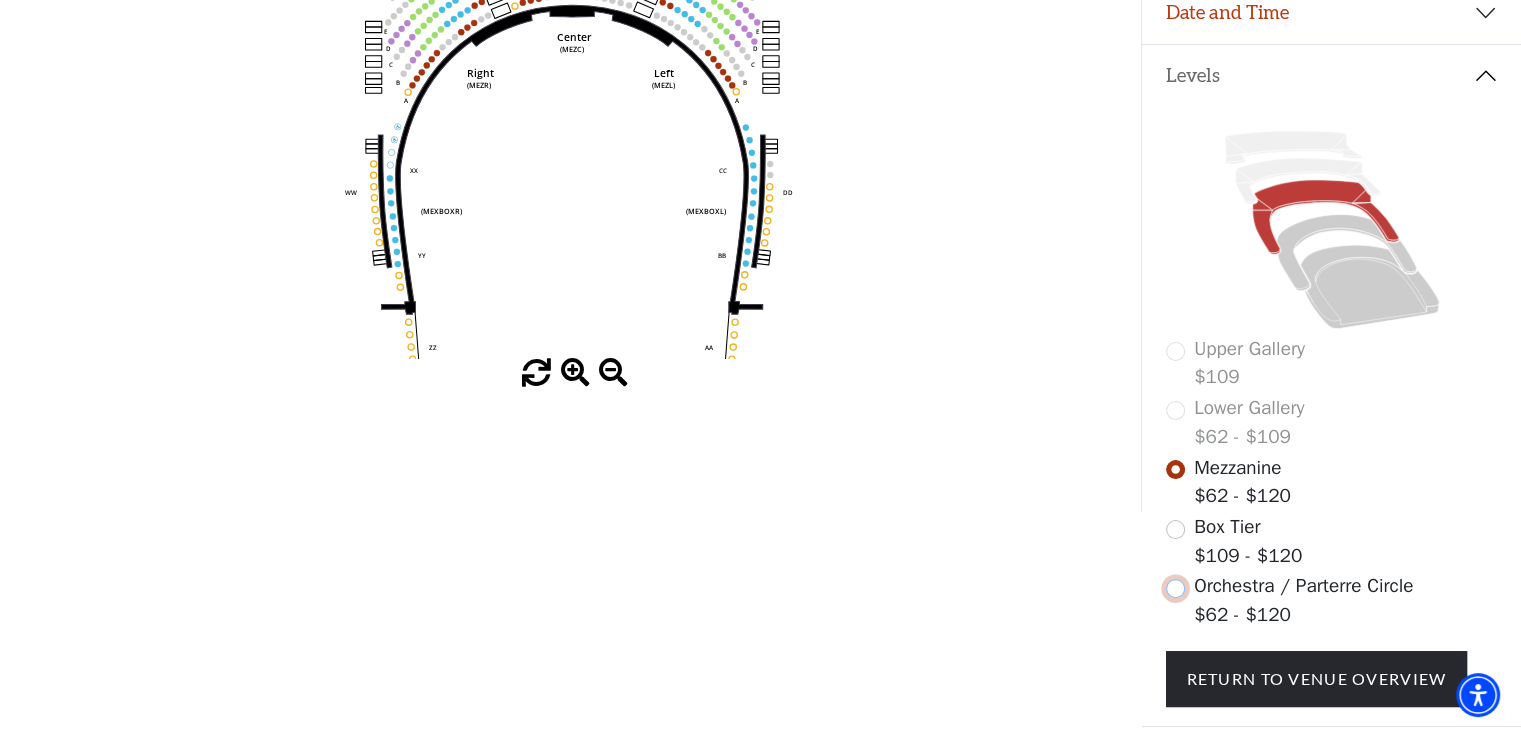 click at bounding box center [1175, 588] 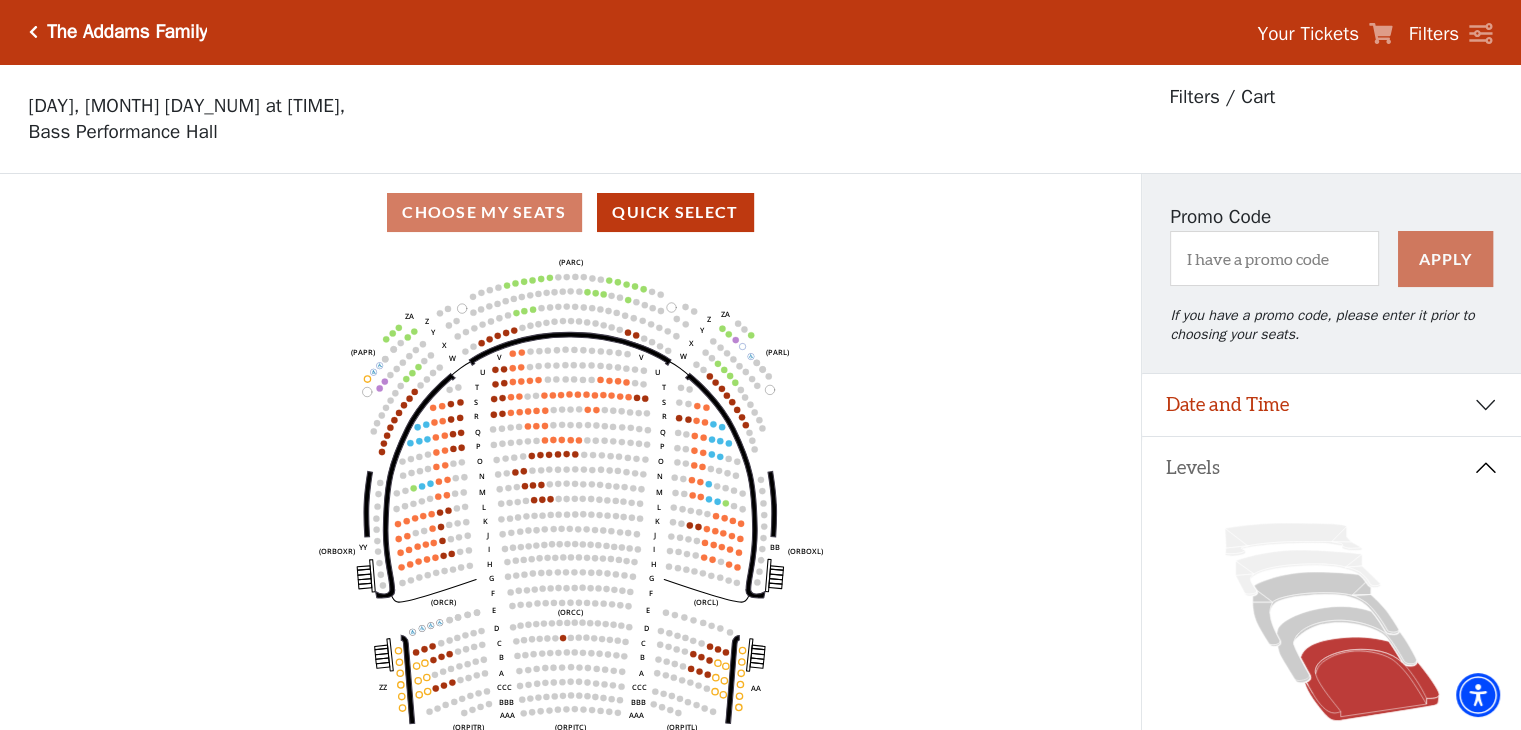 scroll, scrollTop: 92, scrollLeft: 0, axis: vertical 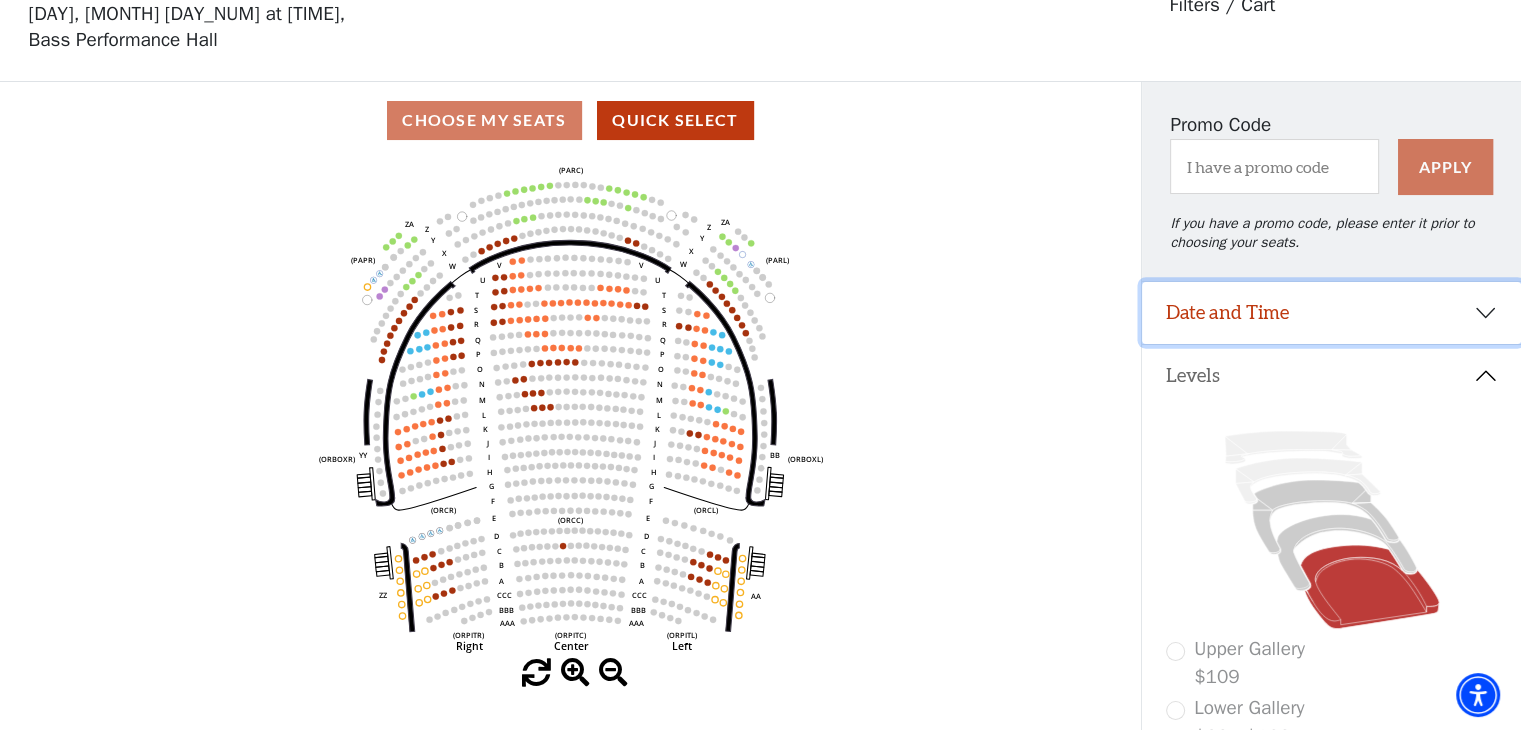 click on "Date and Time" at bounding box center [1331, 313] 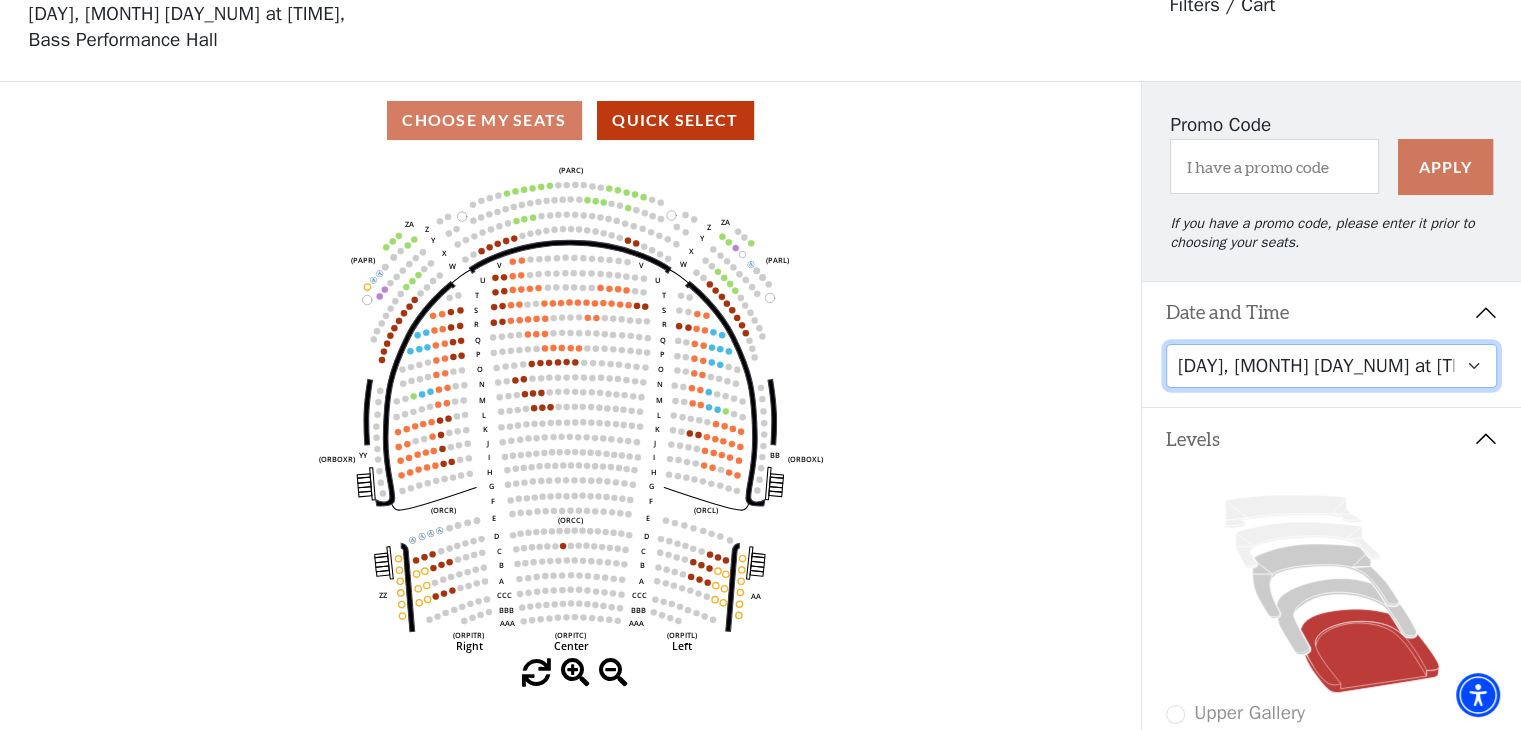click on "Friday, October 24 at 7:30 PM Saturday, October 25 at 1:30 PM Saturday, October 25 at 7:30 PM Sunday, October 26 at 1:30 PM Sunday, October 26 at 6:30 PM" at bounding box center (1332, 366) 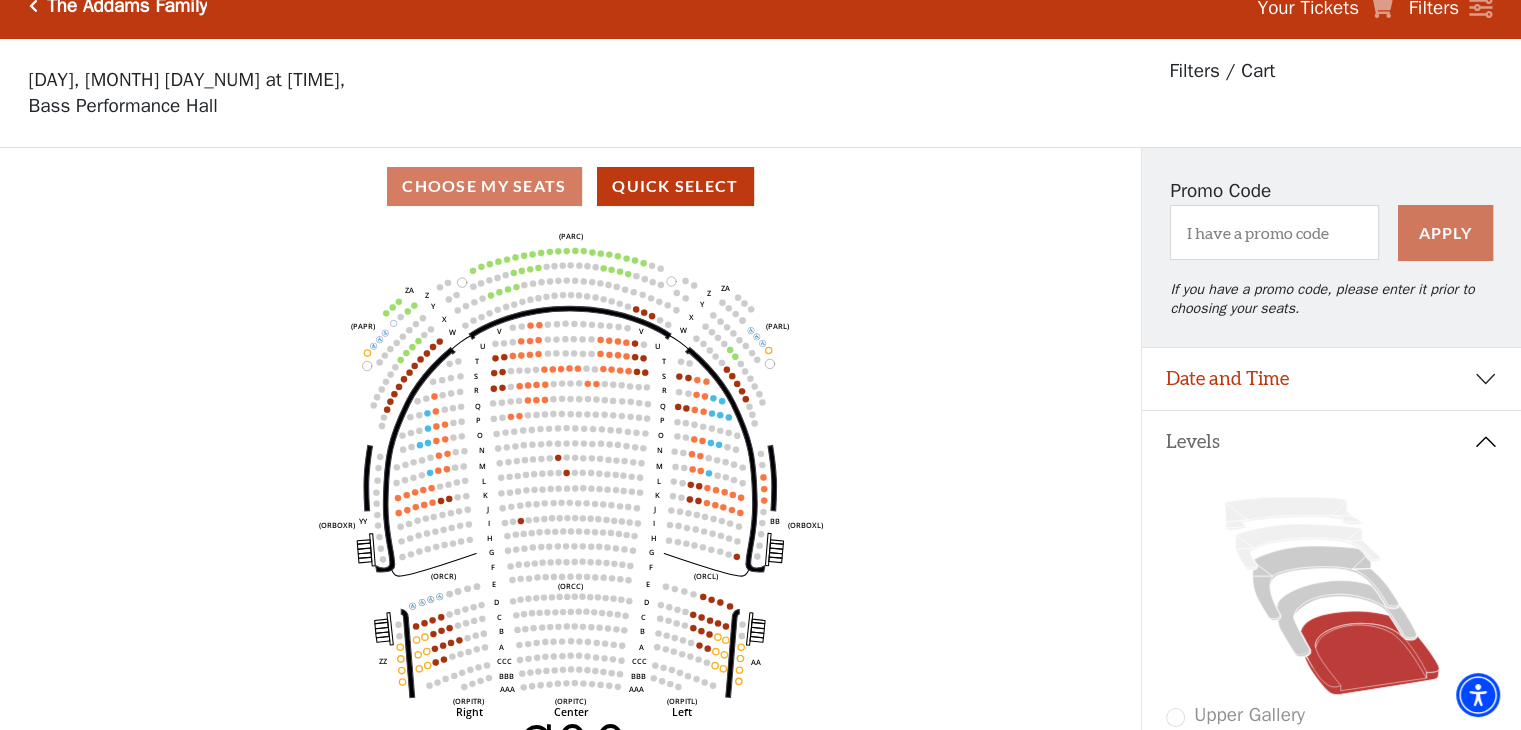 scroll, scrollTop: 92, scrollLeft: 0, axis: vertical 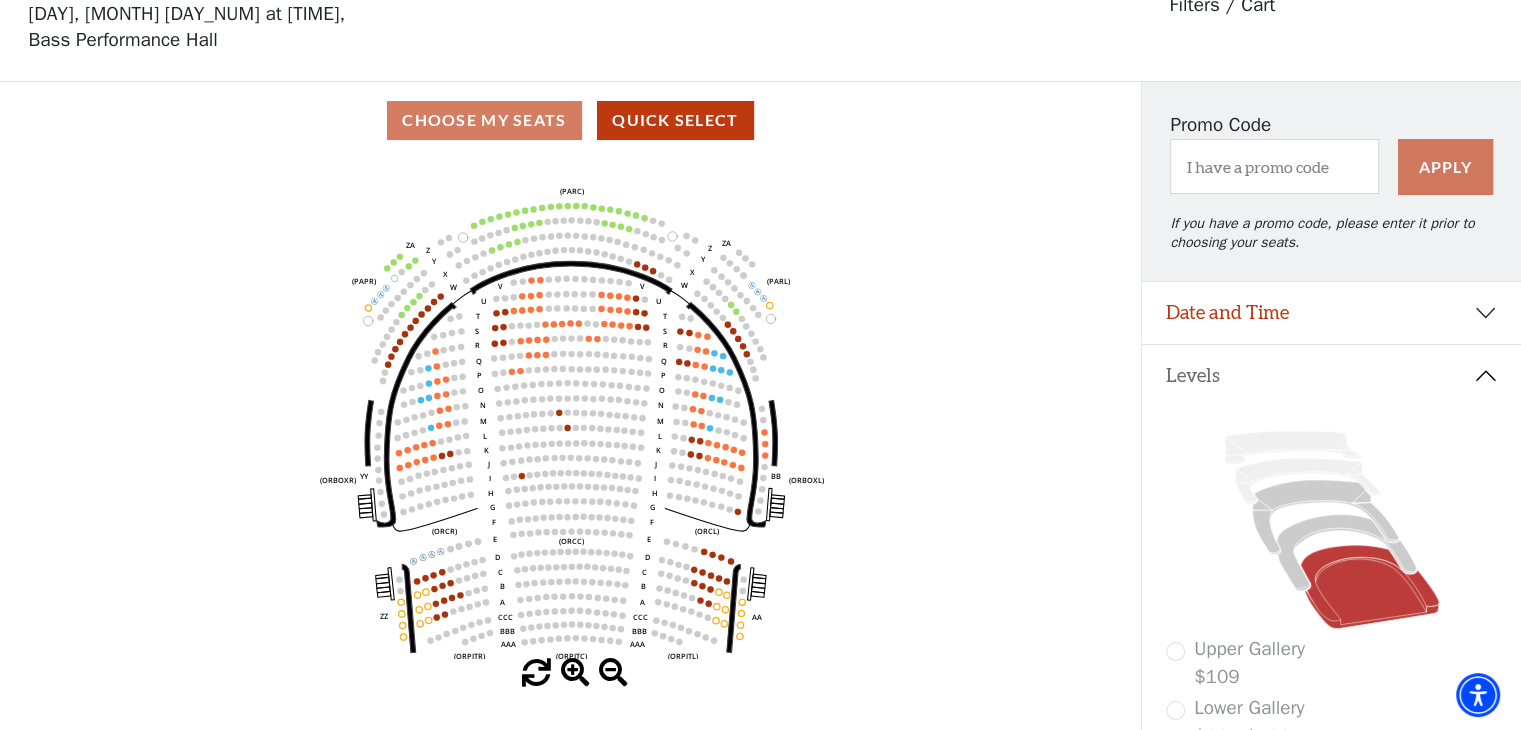 drag, startPoint x: 587, startPoint y: 355, endPoint x: 588, endPoint y: 377, distance: 22.022715 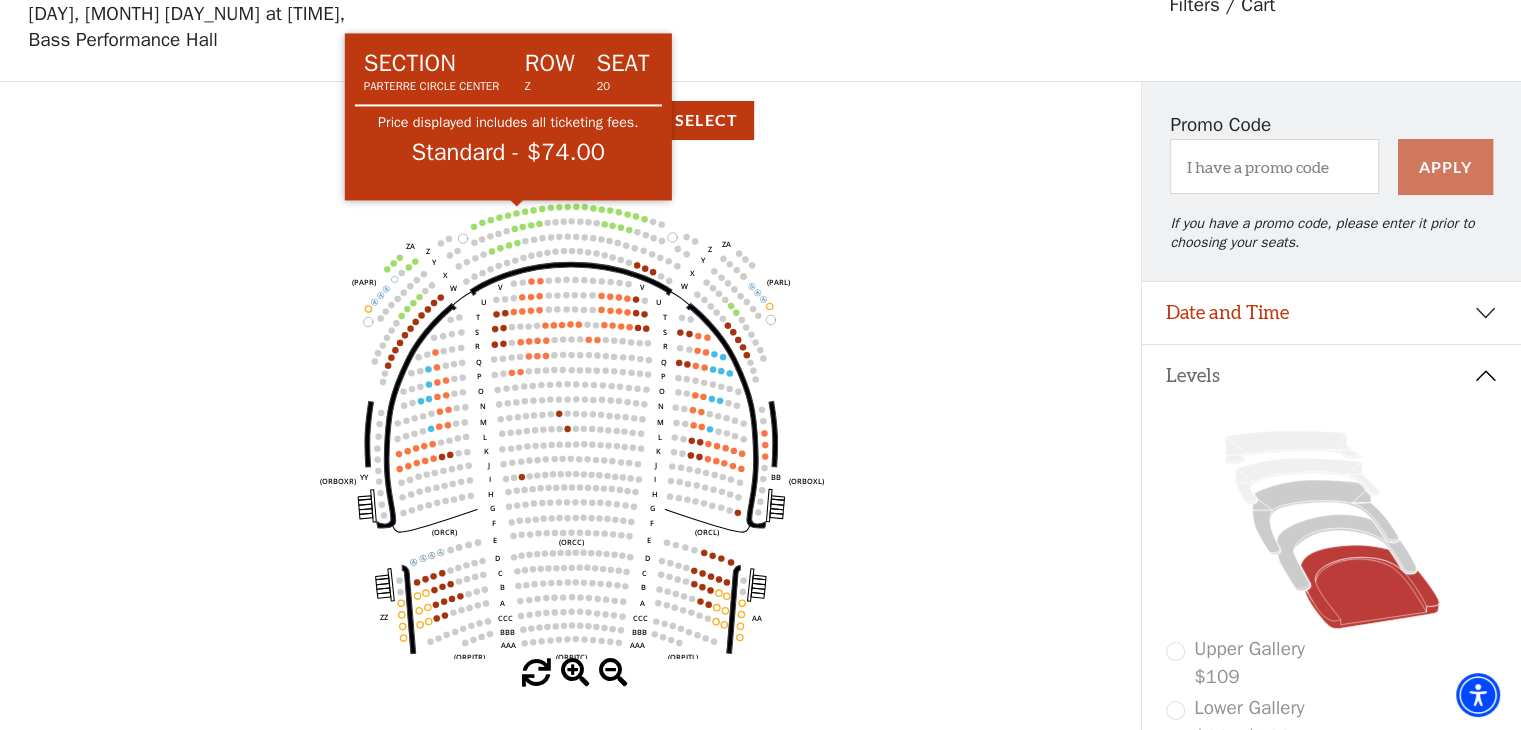 click 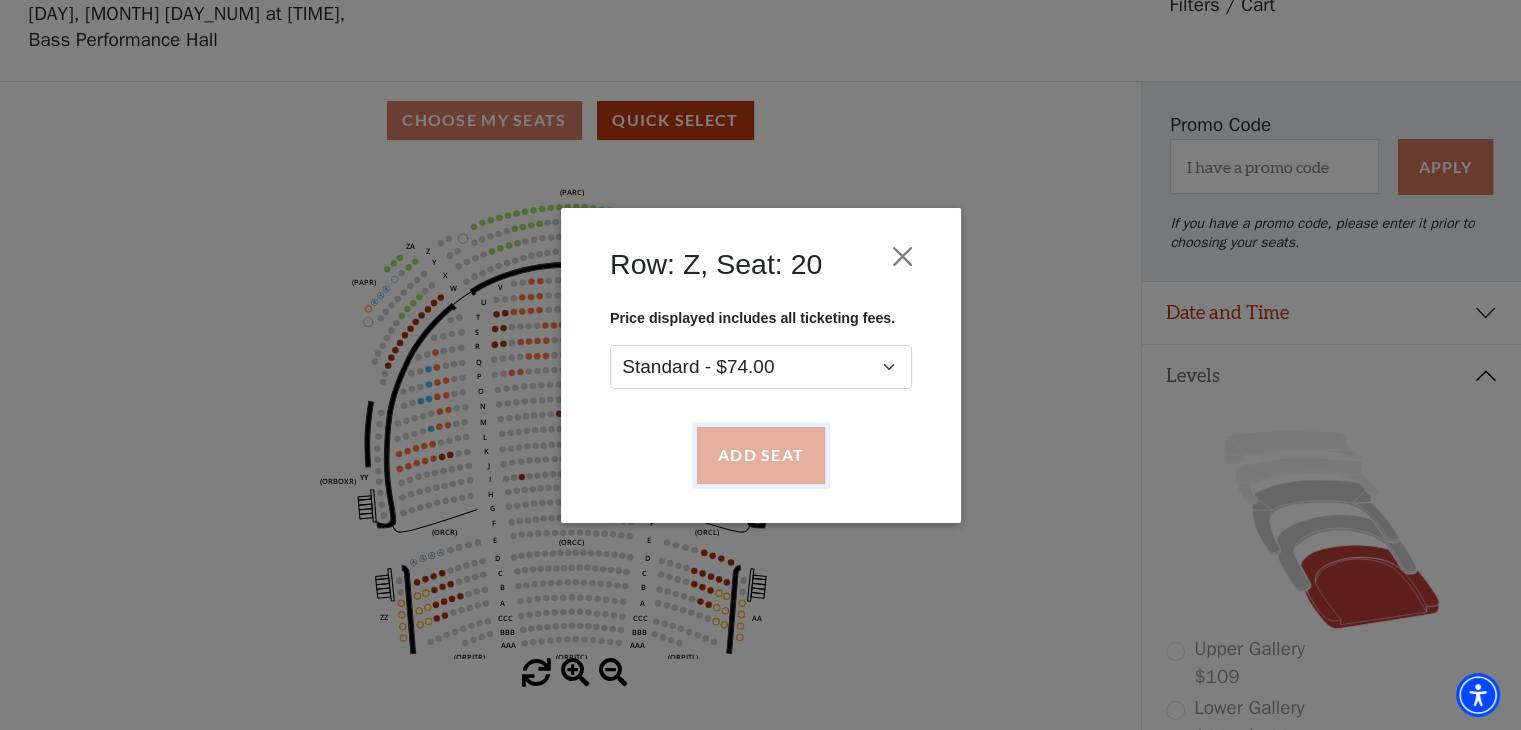 click on "Add Seat" at bounding box center (760, 455) 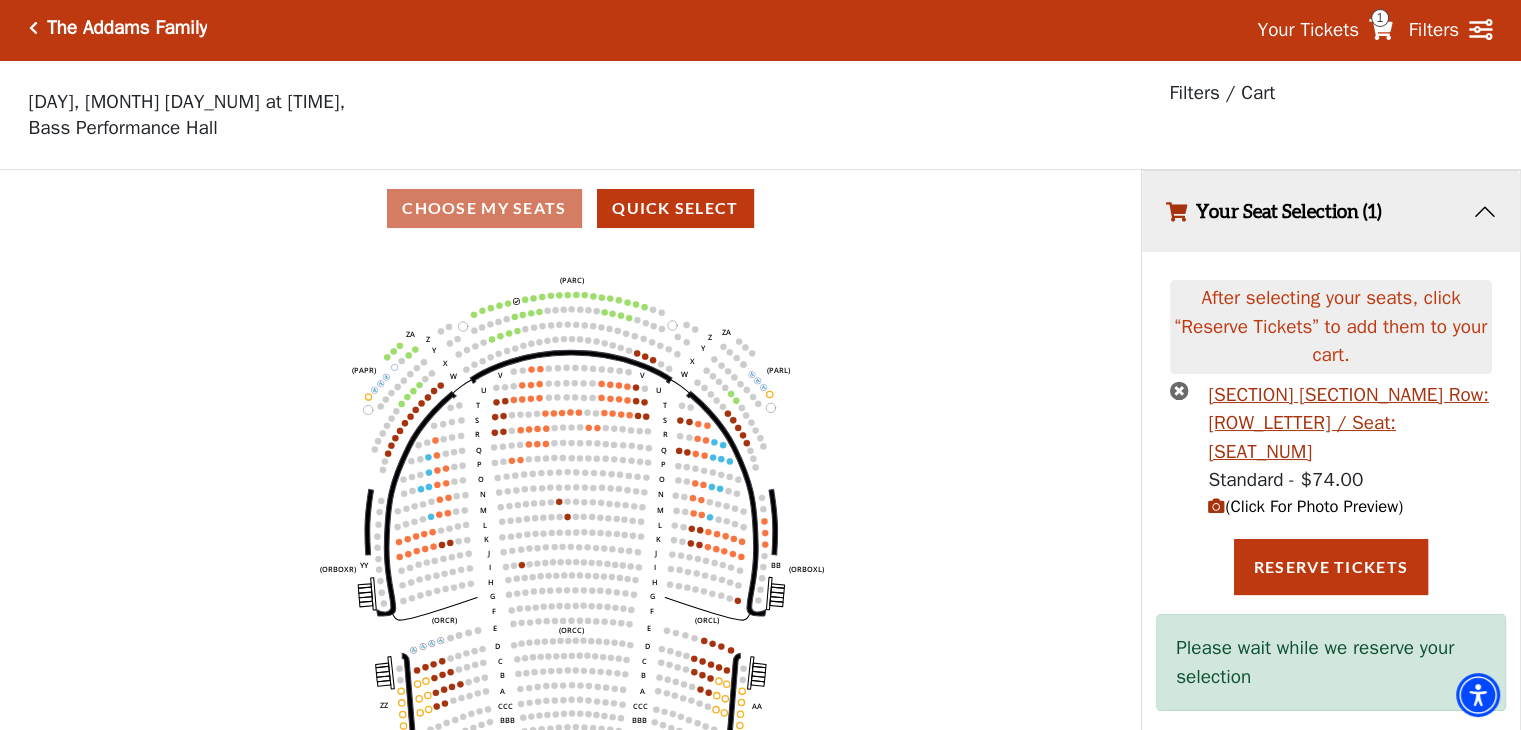 scroll, scrollTop: 0, scrollLeft: 0, axis: both 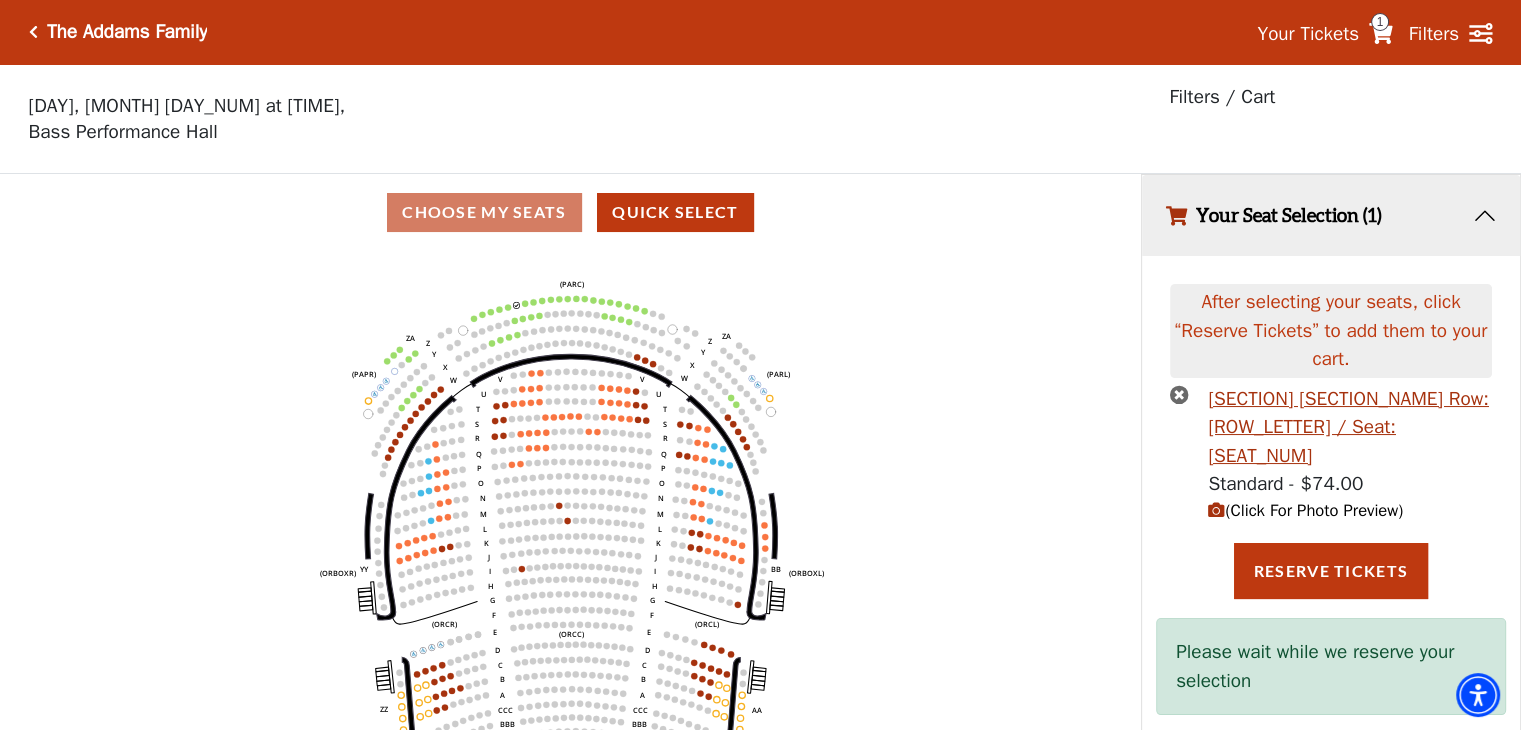 click on "Your Seat Selection (1)" at bounding box center (1331, 215) 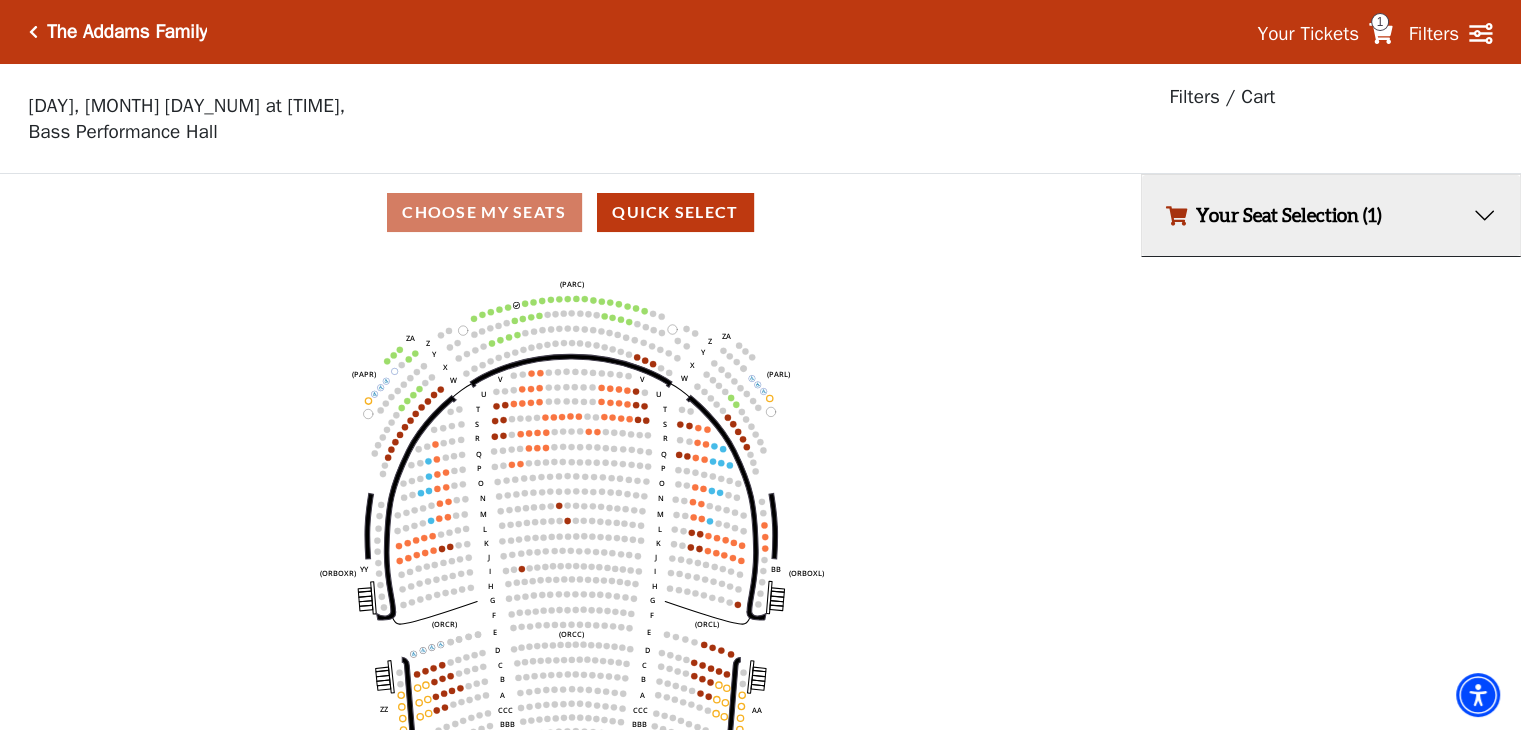 click 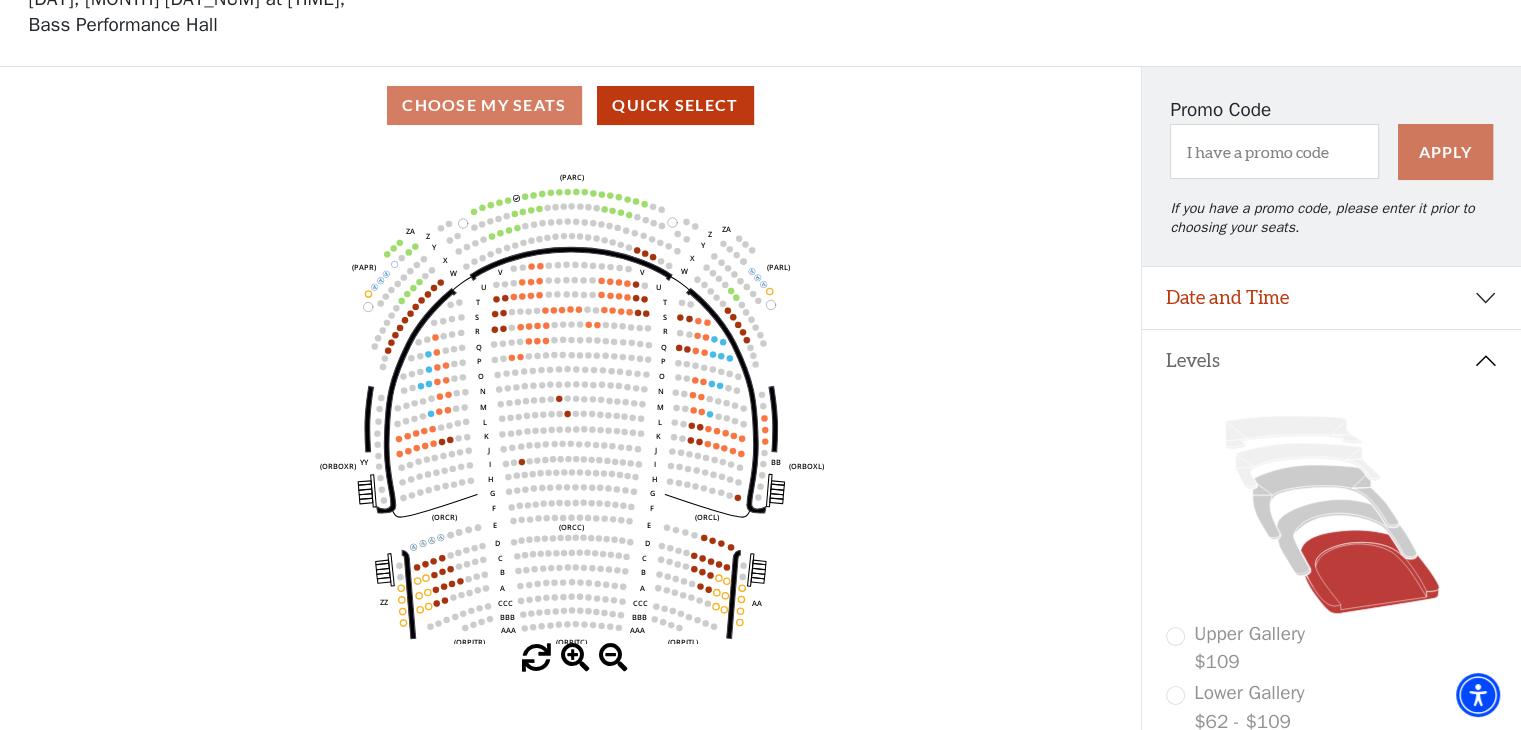 scroll, scrollTop: 370, scrollLeft: 0, axis: vertical 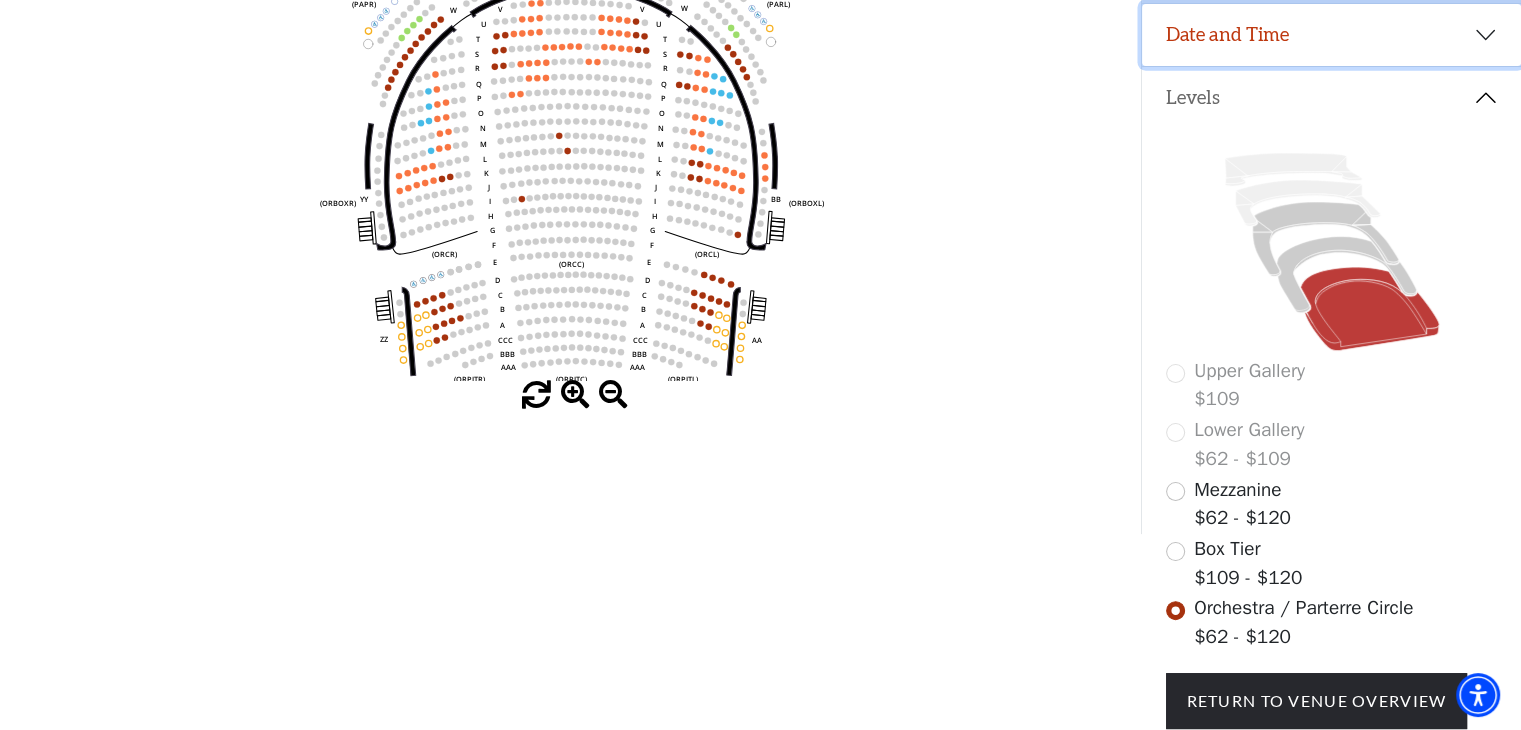 click on "Date and Time" at bounding box center (1331, 35) 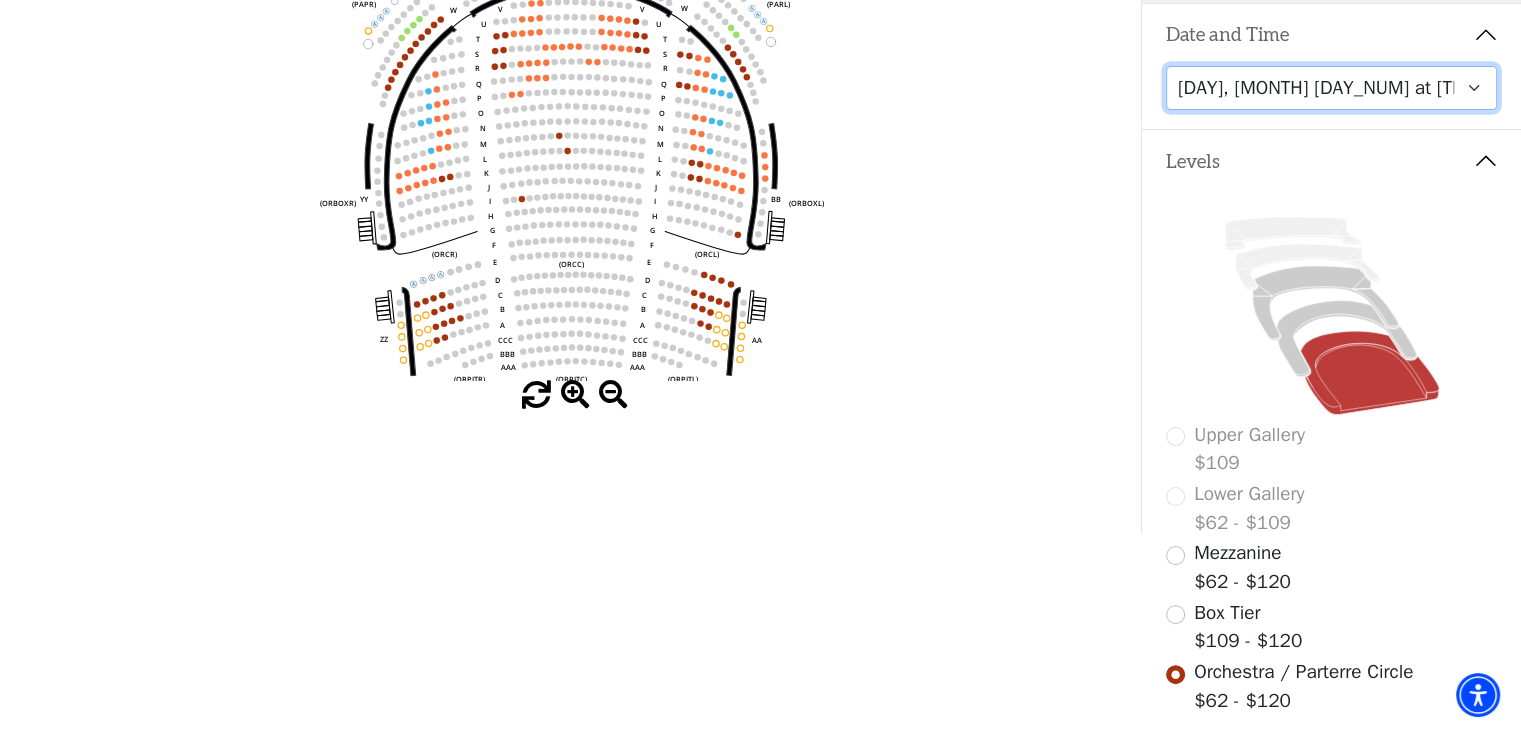 click on "Friday, October 24 at 7:30 PM Saturday, October 25 at 1:30 PM Saturday, October 25 at 7:30 PM Sunday, October 26 at 1:30 PM Sunday, October 26 at 6:30 PM" at bounding box center [1332, 88] 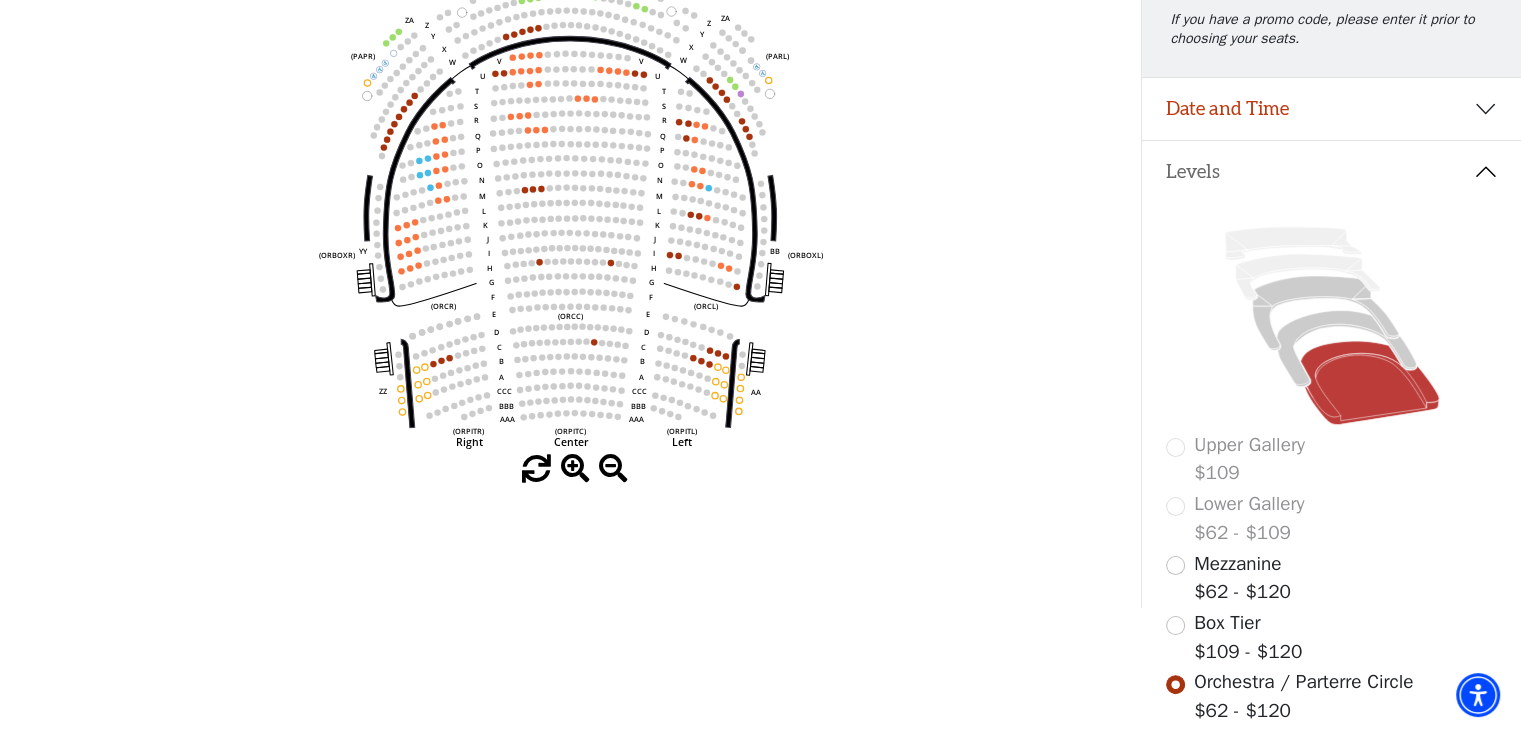 scroll, scrollTop: 292, scrollLeft: 0, axis: vertical 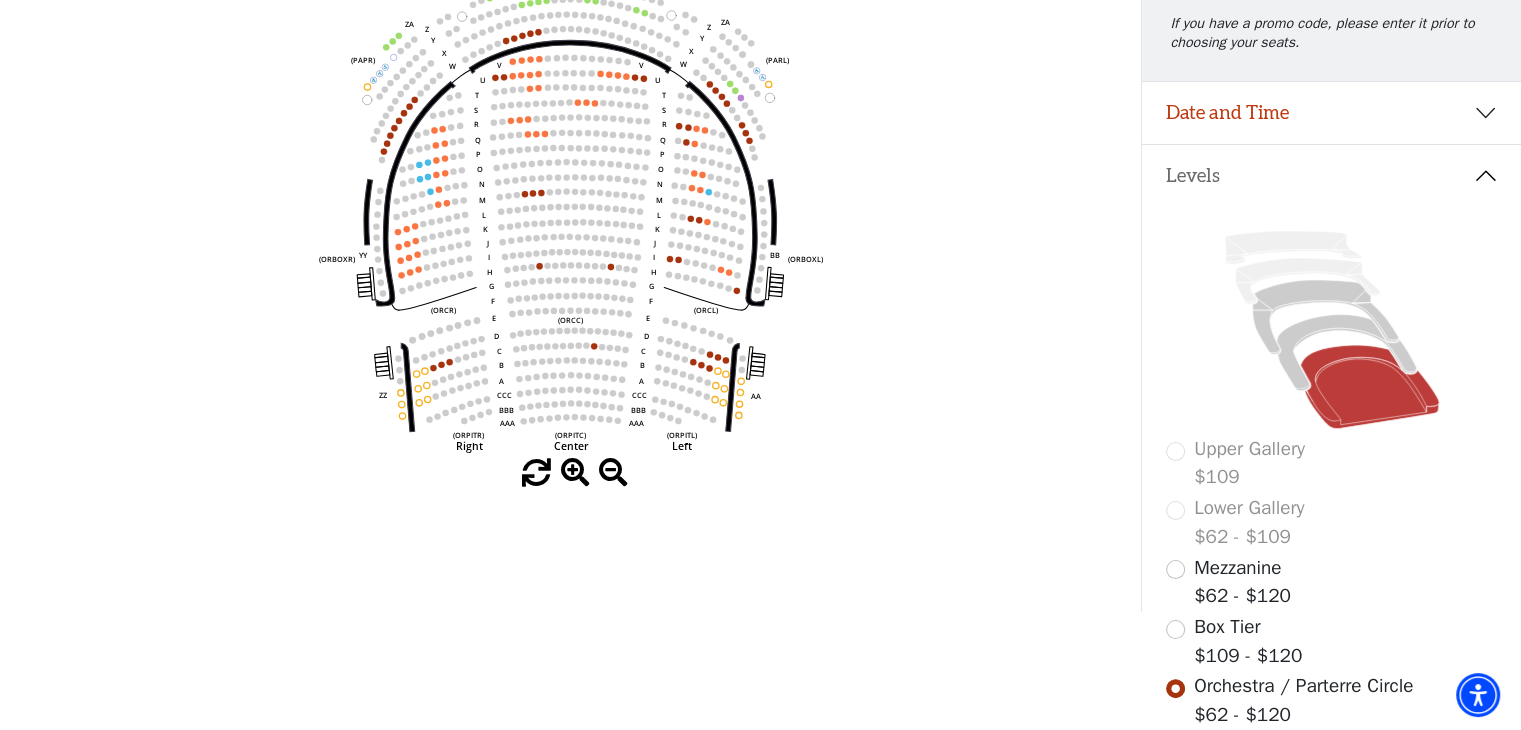 click on "Left   (ORPITL)   Right   (ORPITR)   Center   (ORPITC)   ZZ   AA   YY   BB   ZA   ZA   (ORCL)   (ORCR)   (ORCC)   (ORBOXL)   (ORBOXR)   (PARL)   (PAPR)   (PARC)   Z   Y   X   W   Z   Y   X   W   V   U   T   S   R   Q   P   O   N   M   L   K   J   I   H   G   F   E   D   C   B   A   CCC   BBB   AAA   V   U   T   S   R   Q   P   O   N   M   L   K   J   I   H   G   F   E   D   C   B   A   CCC   BBB   AAA" 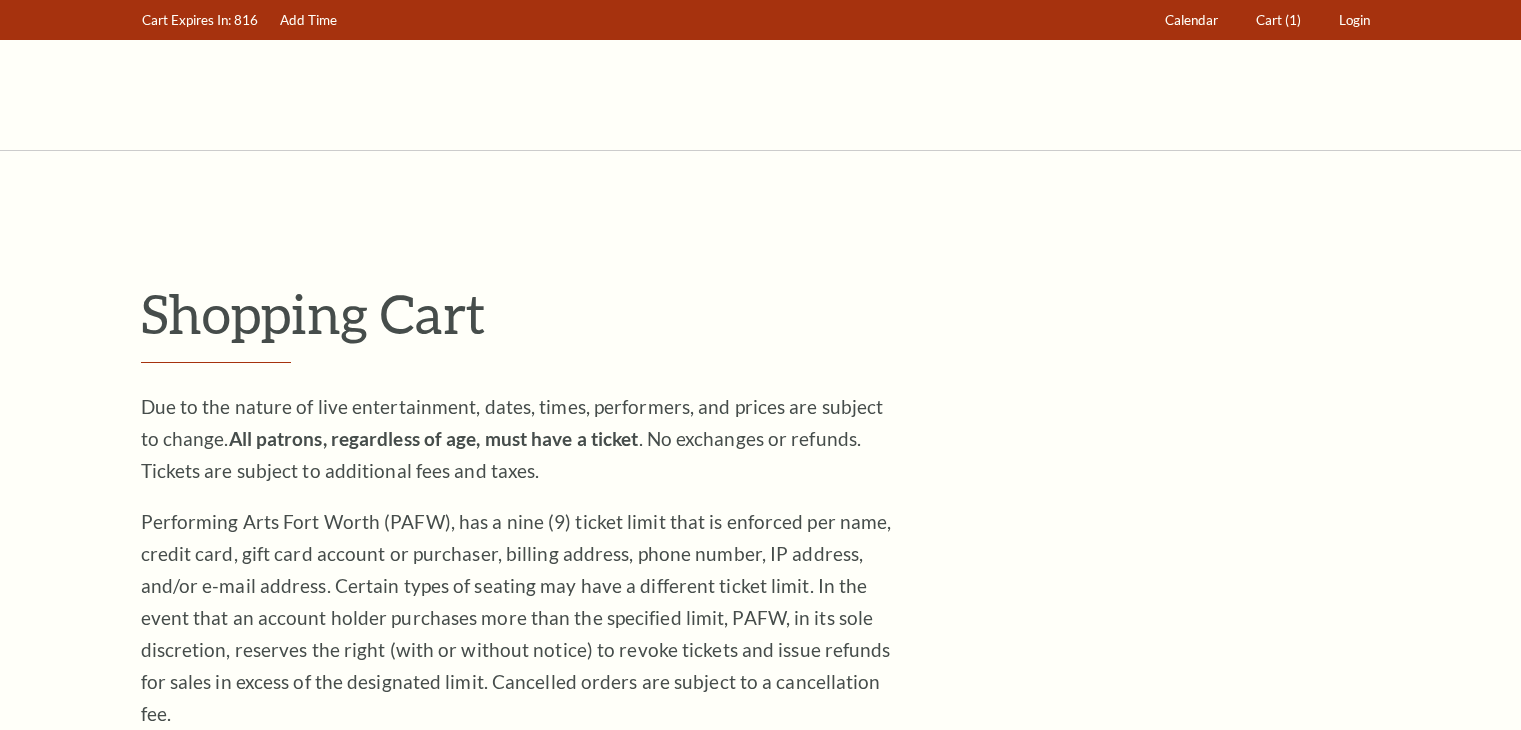 scroll, scrollTop: 0, scrollLeft: 0, axis: both 